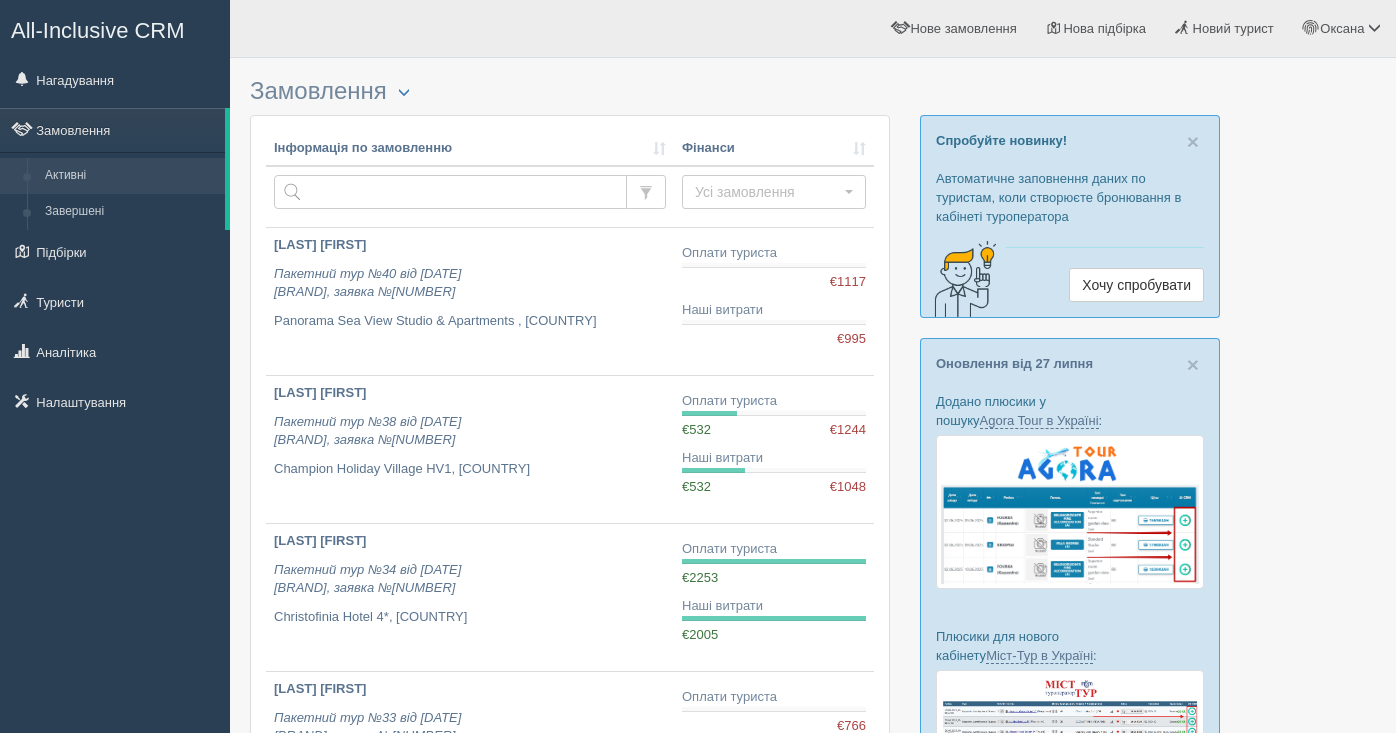 scroll, scrollTop: 0, scrollLeft: 0, axis: both 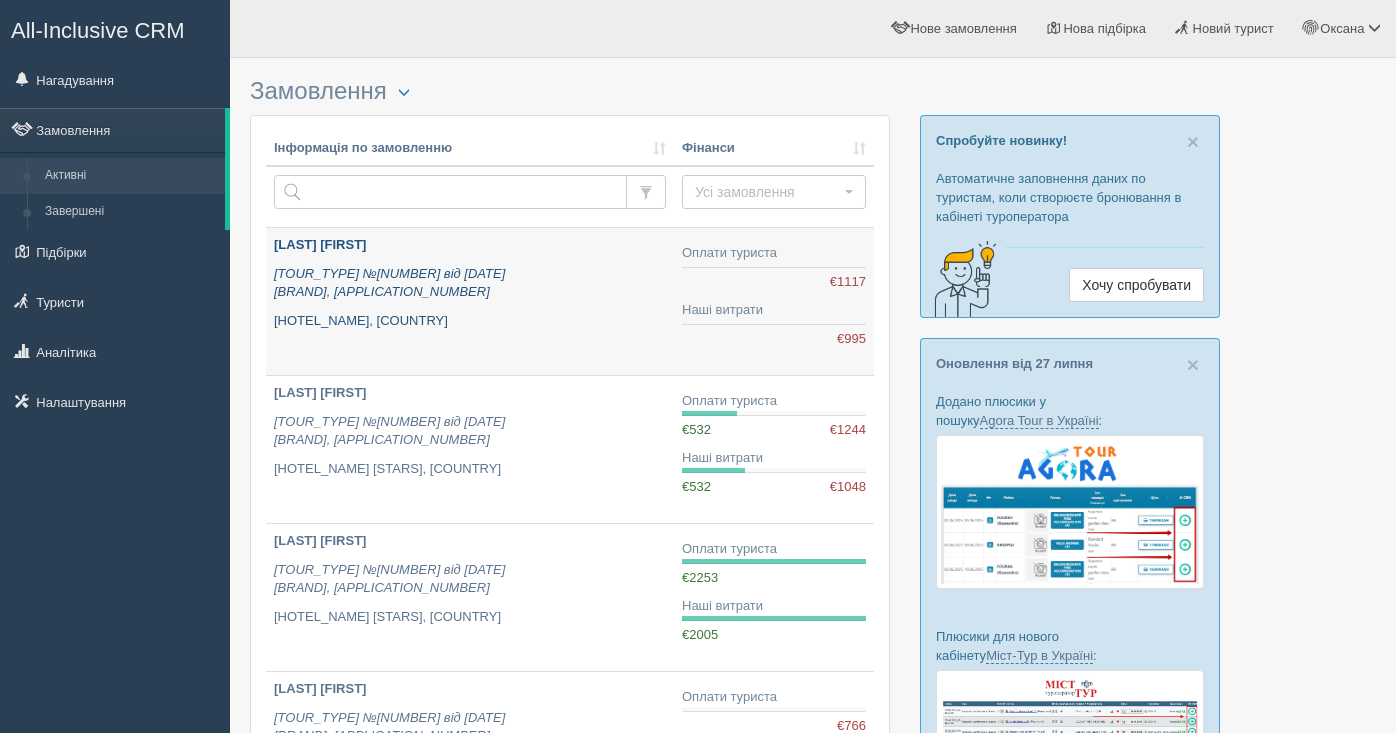click on "Пакетний тур №40 від 31.07.2025
Join UP, заявка №3784497" at bounding box center (389, 283) 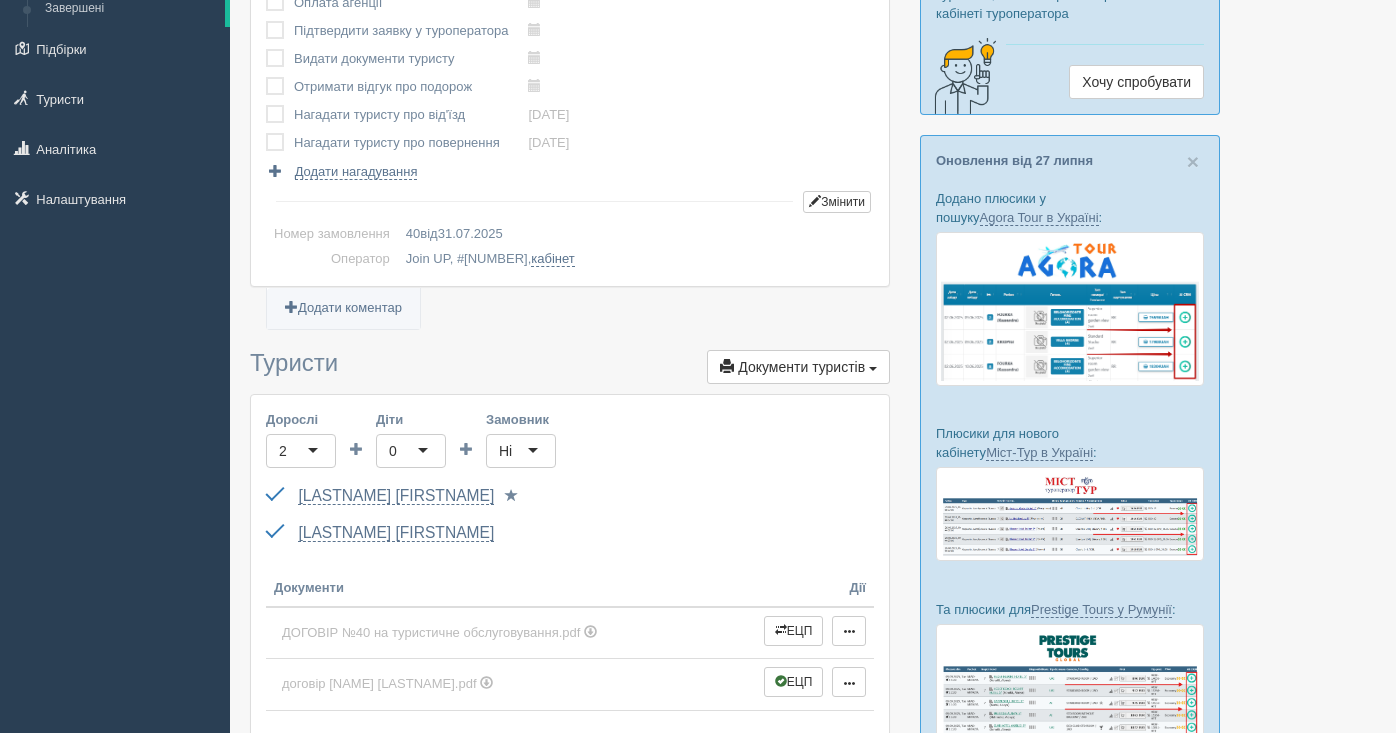 scroll, scrollTop: 390, scrollLeft: 0, axis: vertical 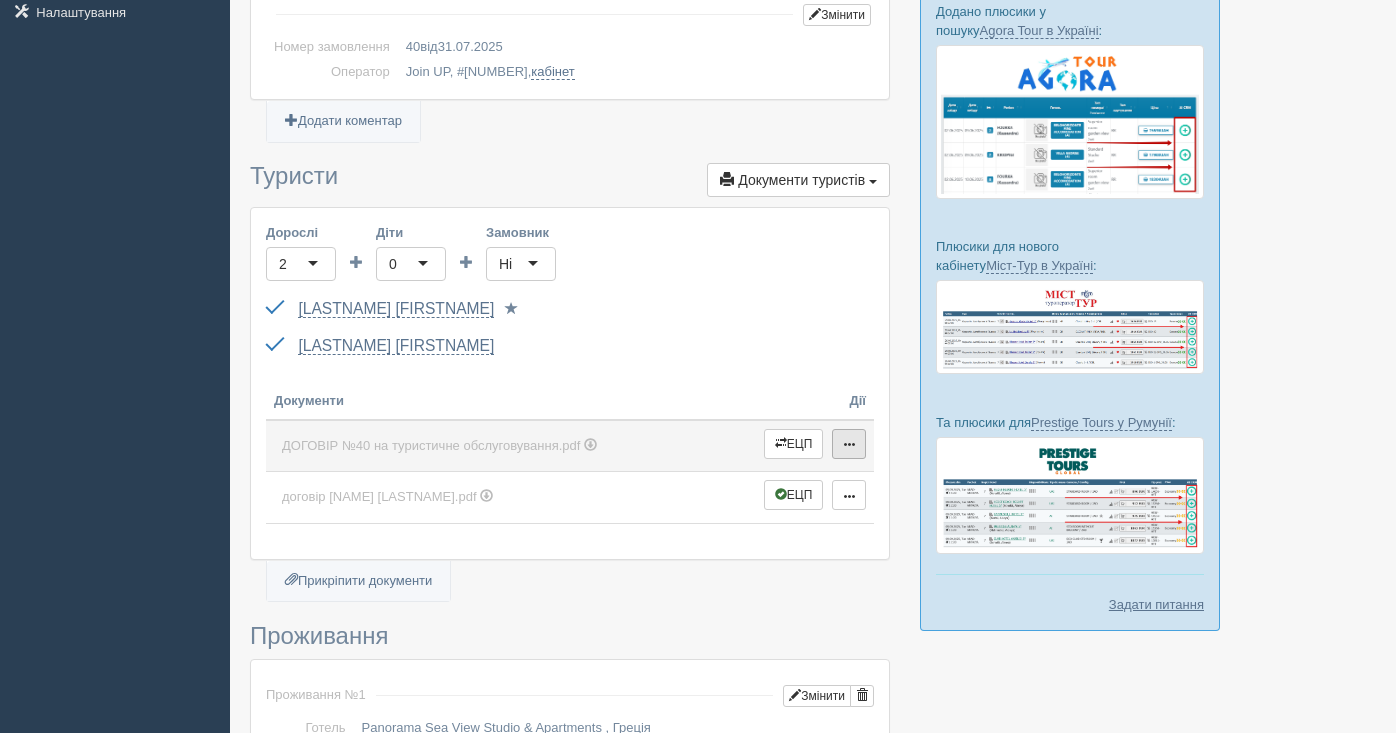 click at bounding box center [849, 444] 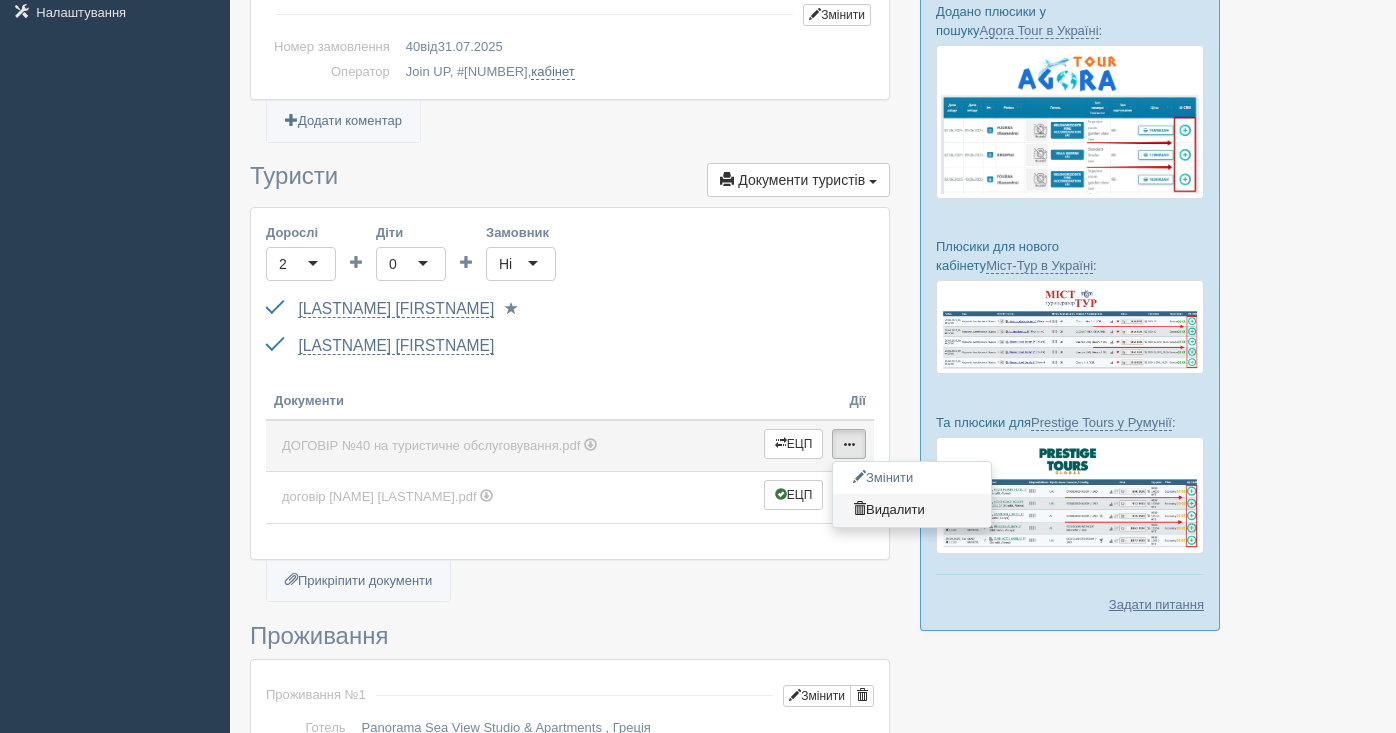 click on "Видалити" at bounding box center (912, 510) 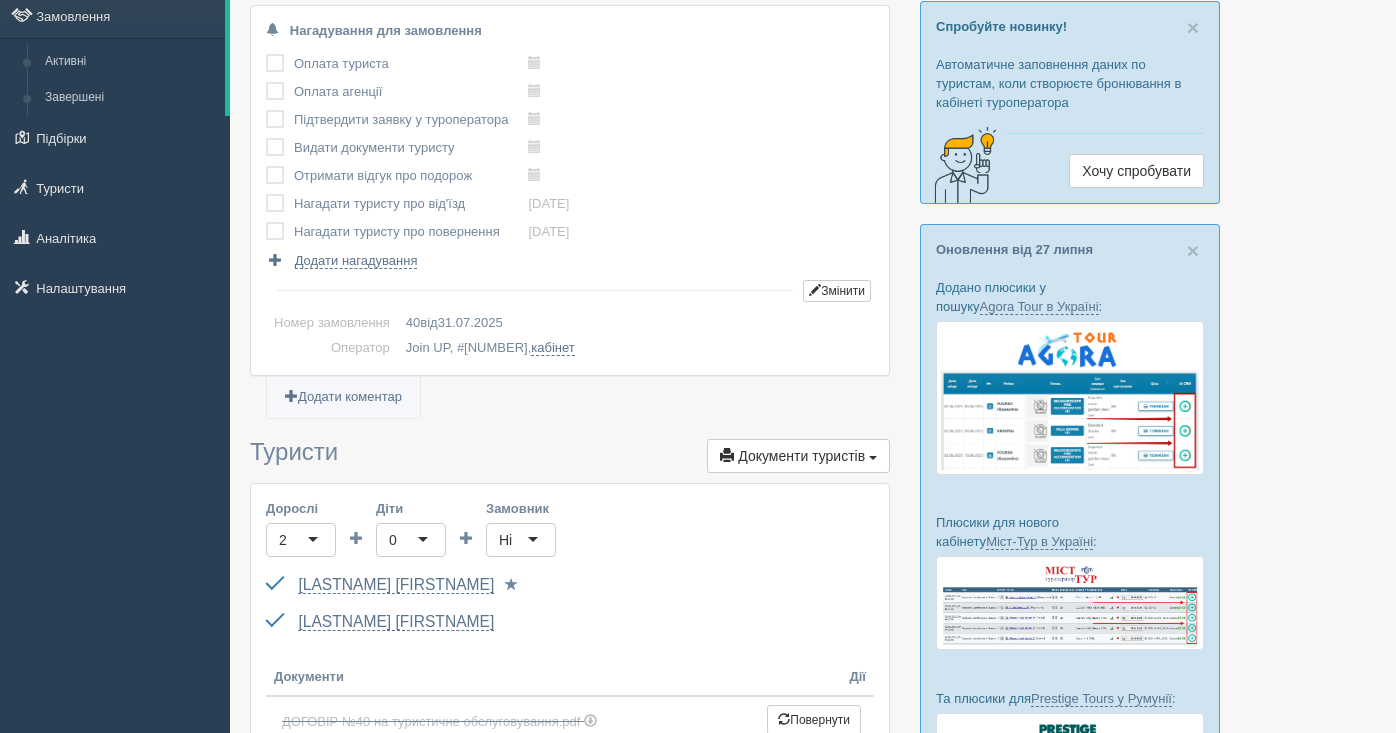 scroll, scrollTop: 0, scrollLeft: 0, axis: both 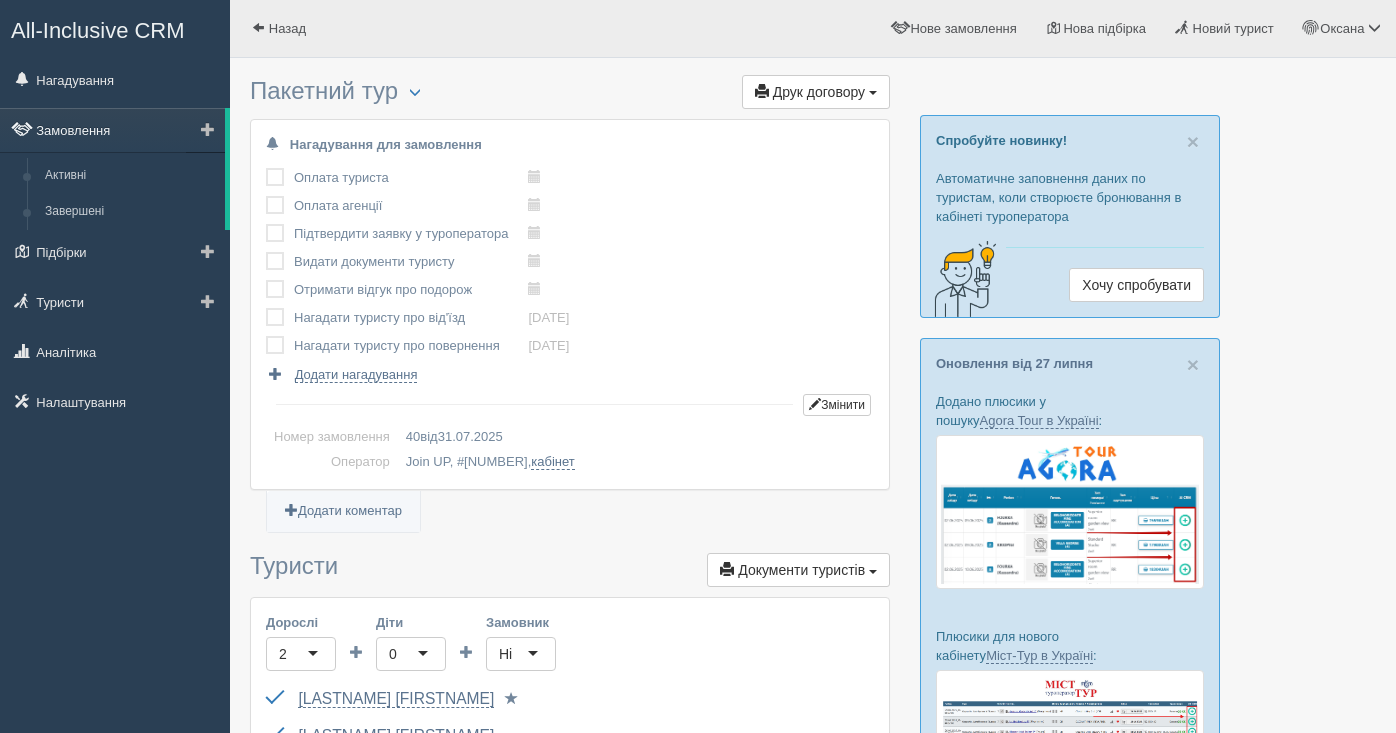 click on "Замовлення" at bounding box center (112, 130) 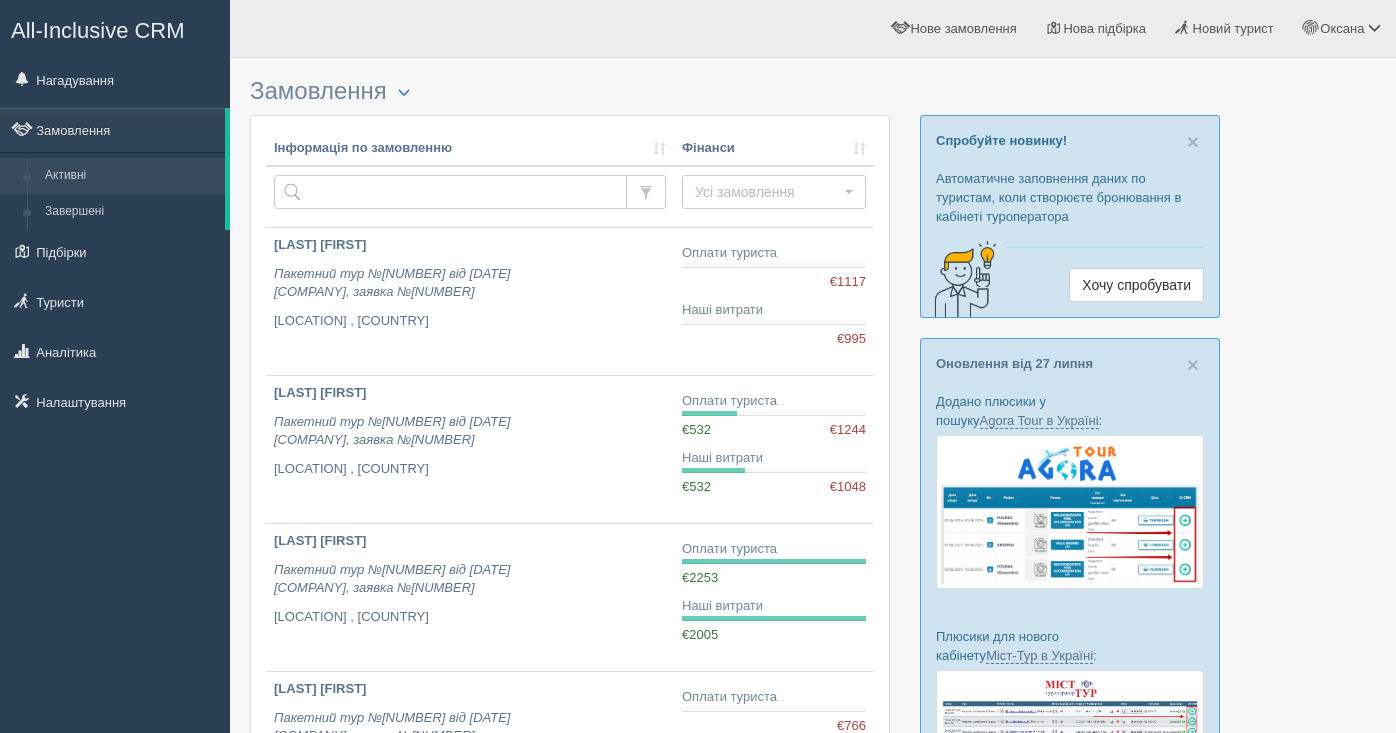 scroll, scrollTop: 0, scrollLeft: 0, axis: both 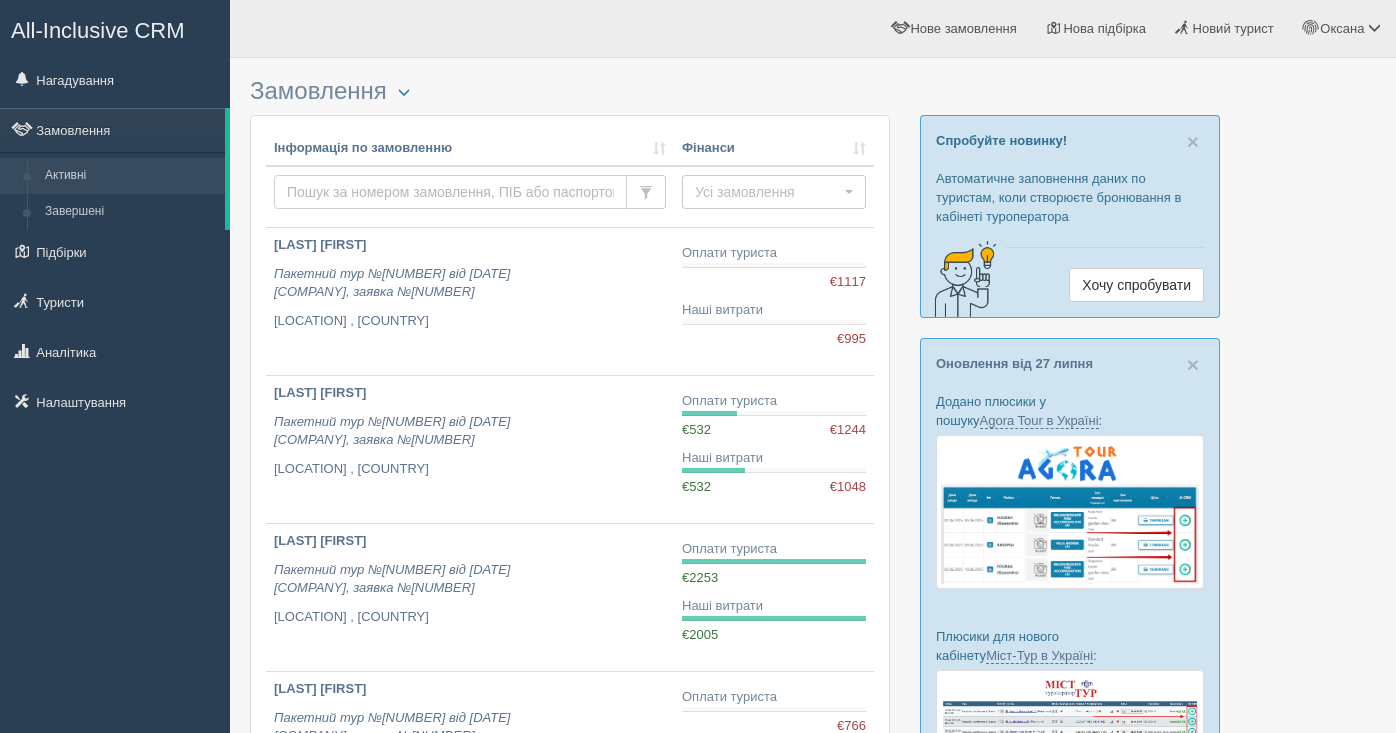 click at bounding box center [470, 197] 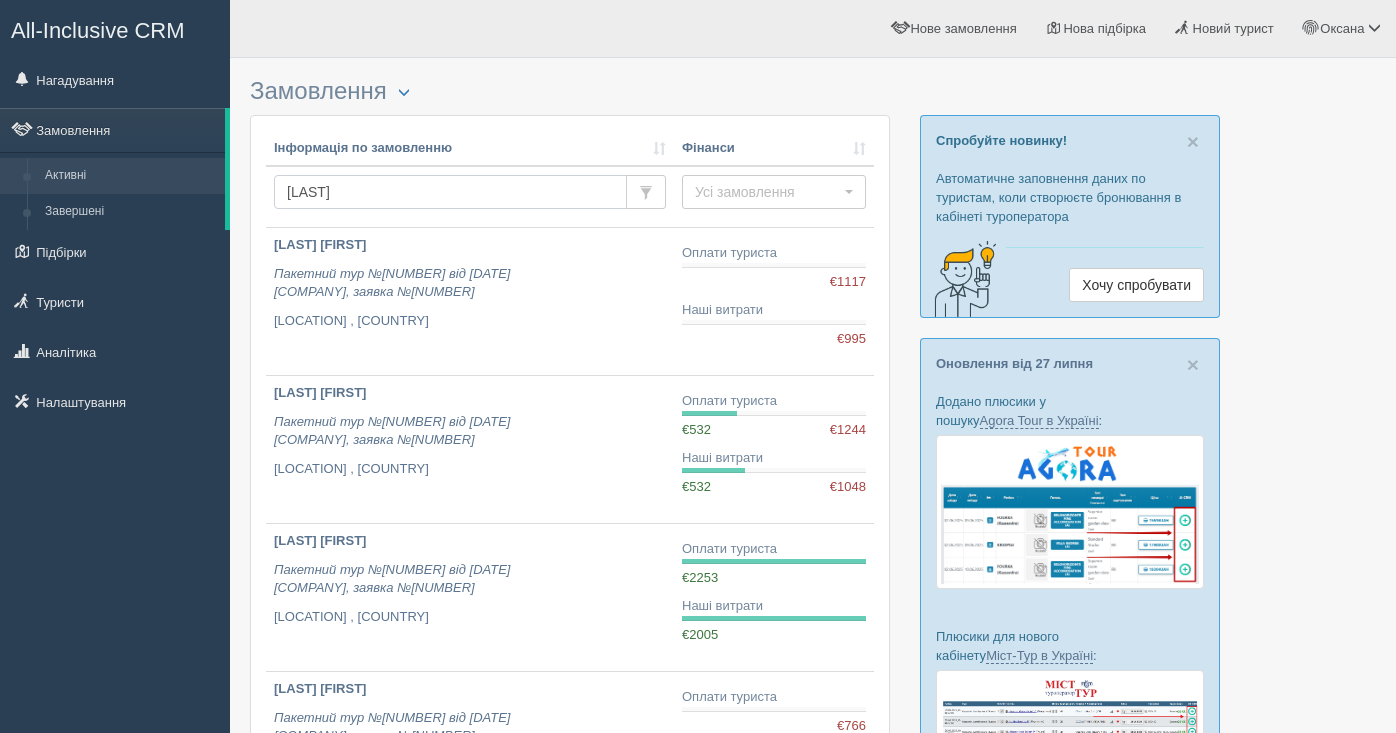 type on "kyzym" 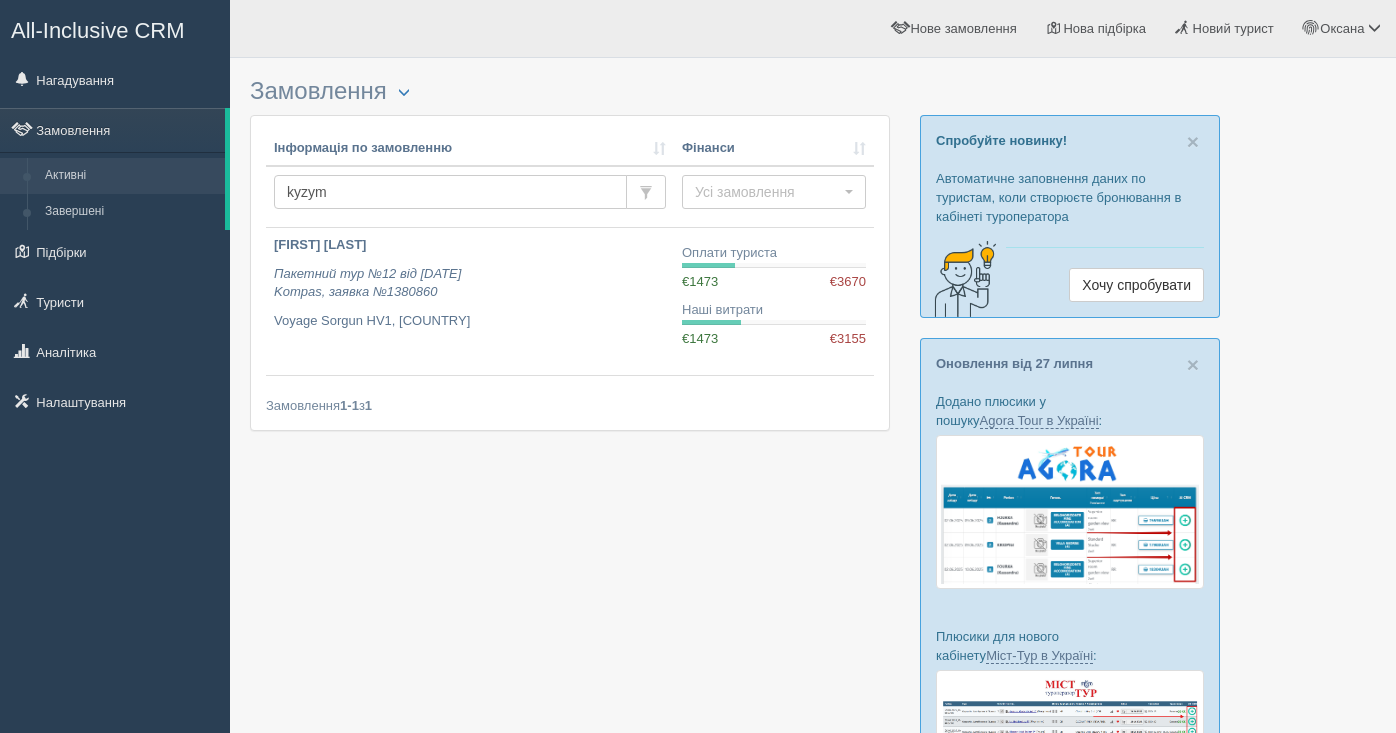 scroll, scrollTop: 0, scrollLeft: 0, axis: both 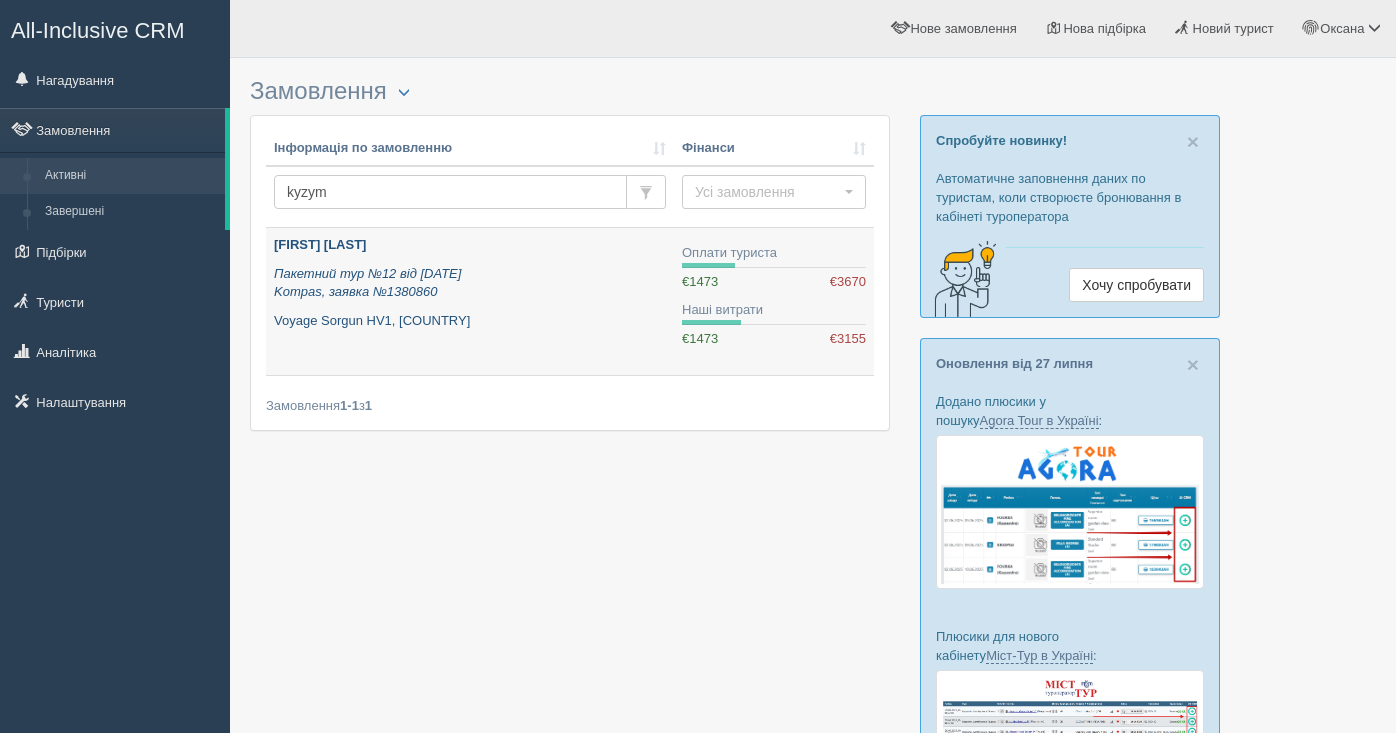 click on "[FIRST] [LAST]" at bounding box center (320, 244) 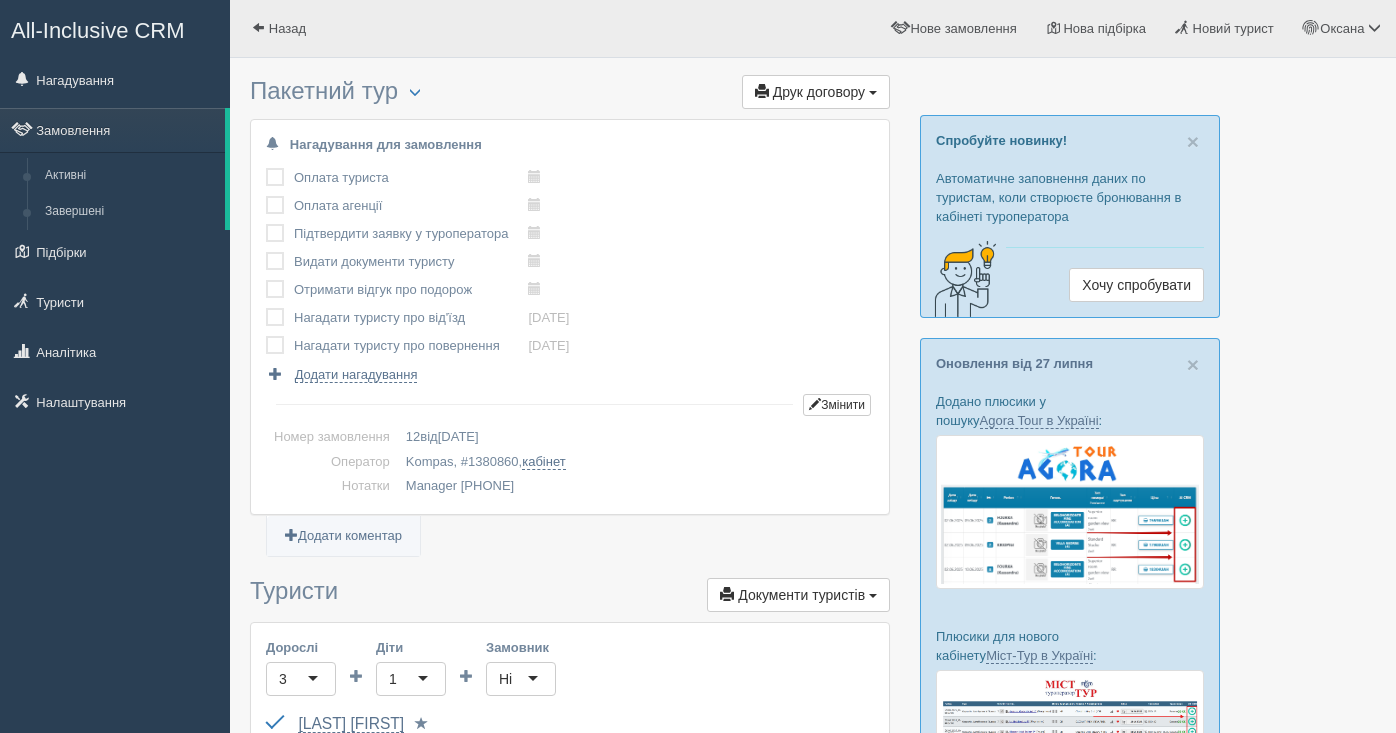 scroll, scrollTop: 0, scrollLeft: 0, axis: both 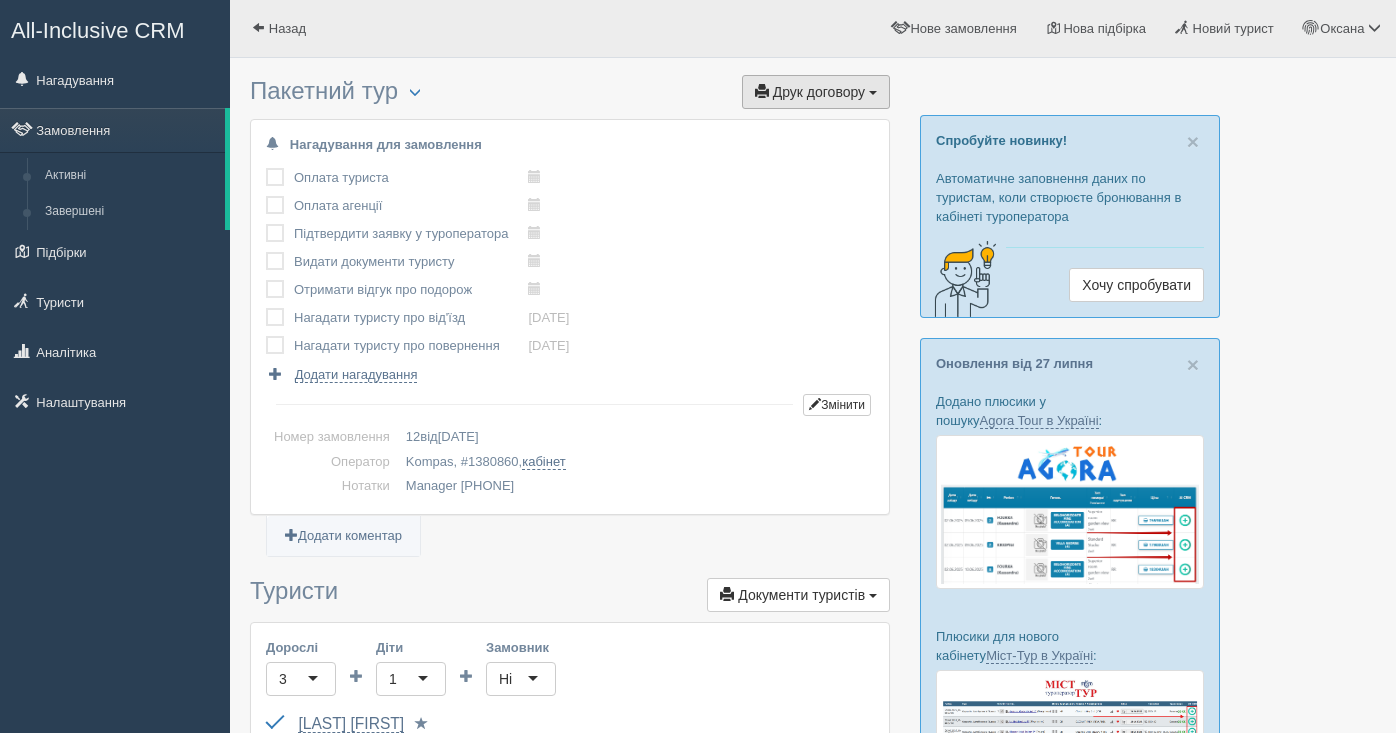 click on "Друк договору" at bounding box center (819, 92) 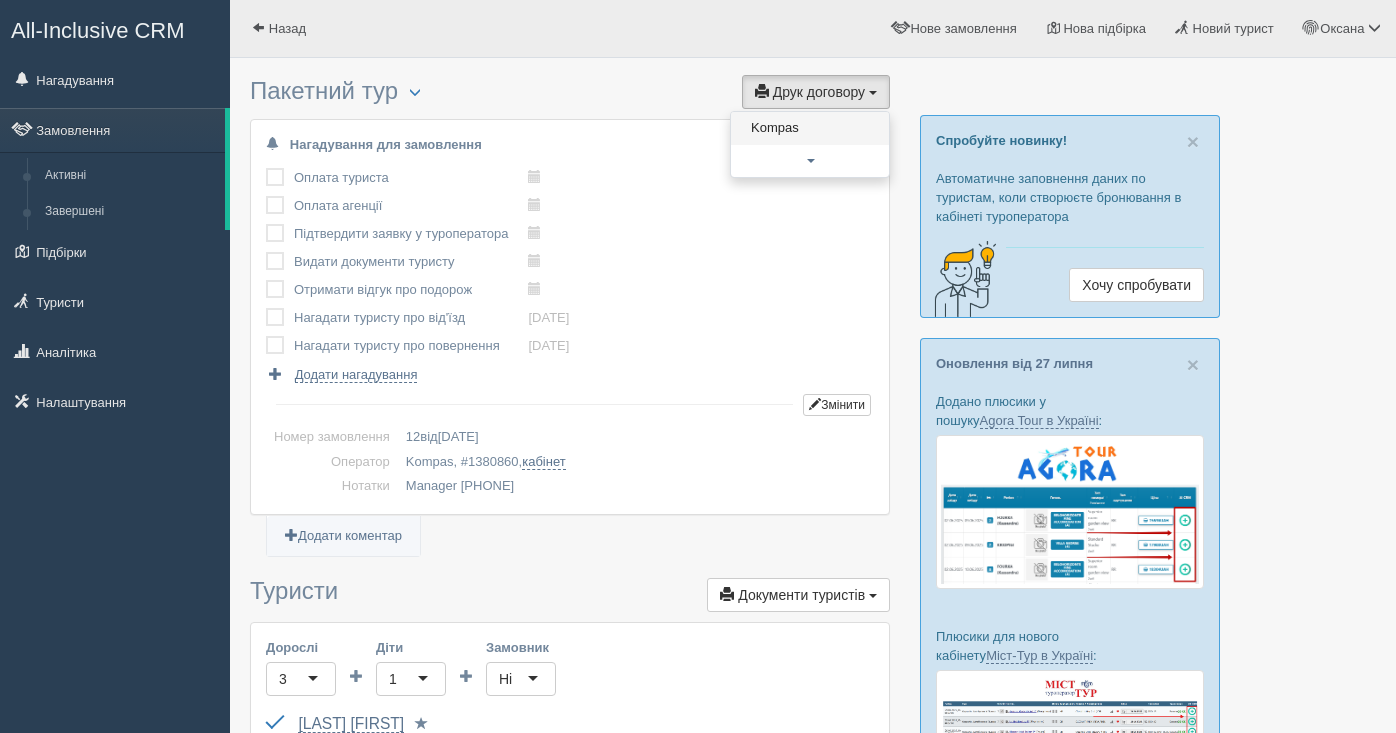 click on "Kompas" at bounding box center [810, 128] 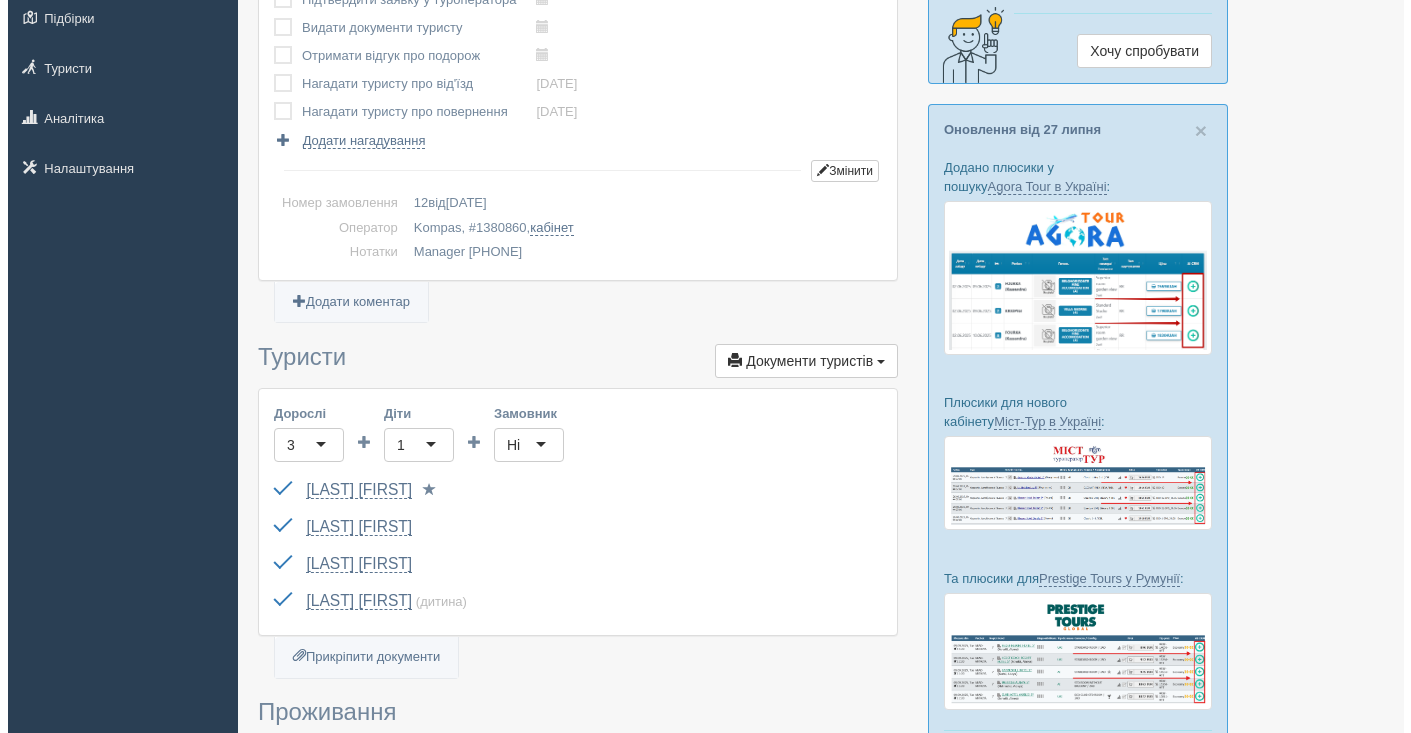 scroll, scrollTop: 312, scrollLeft: 0, axis: vertical 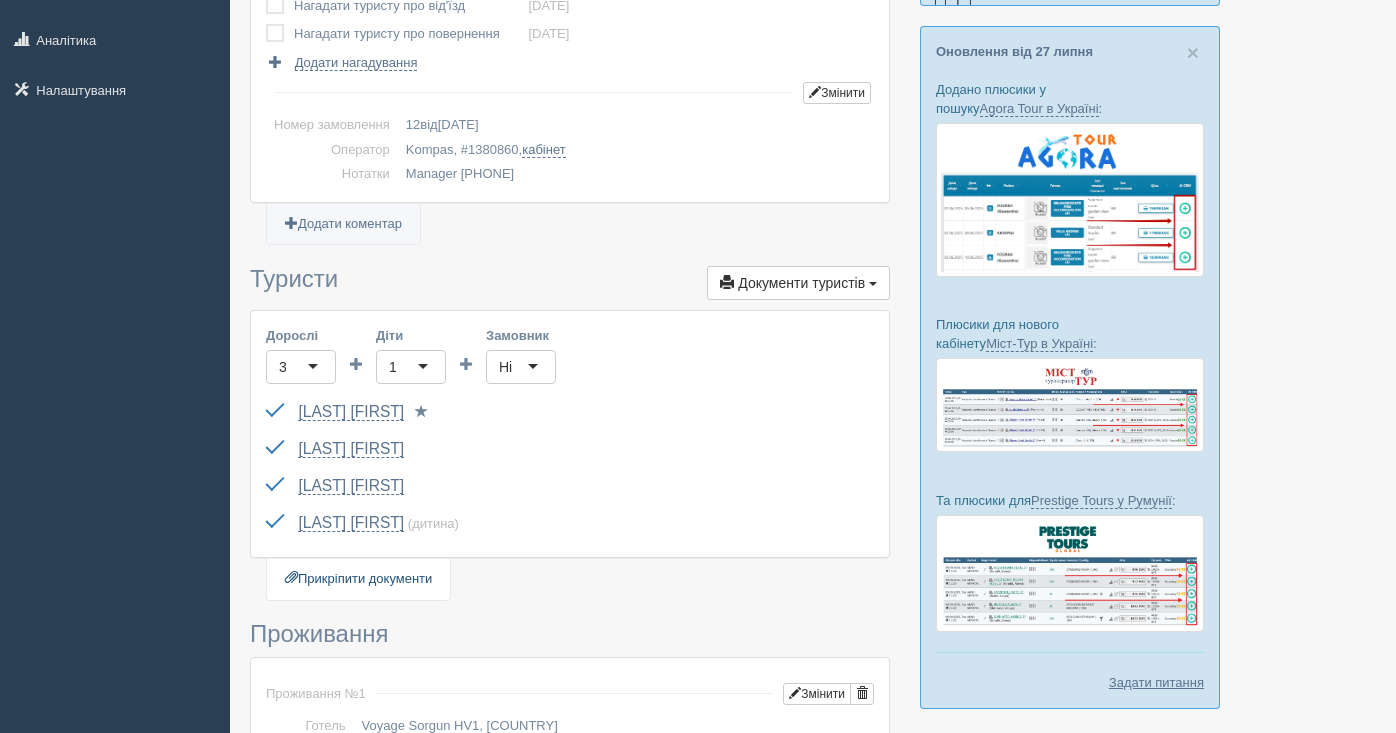 click on "Прикріпити документи" at bounding box center [358, 579] 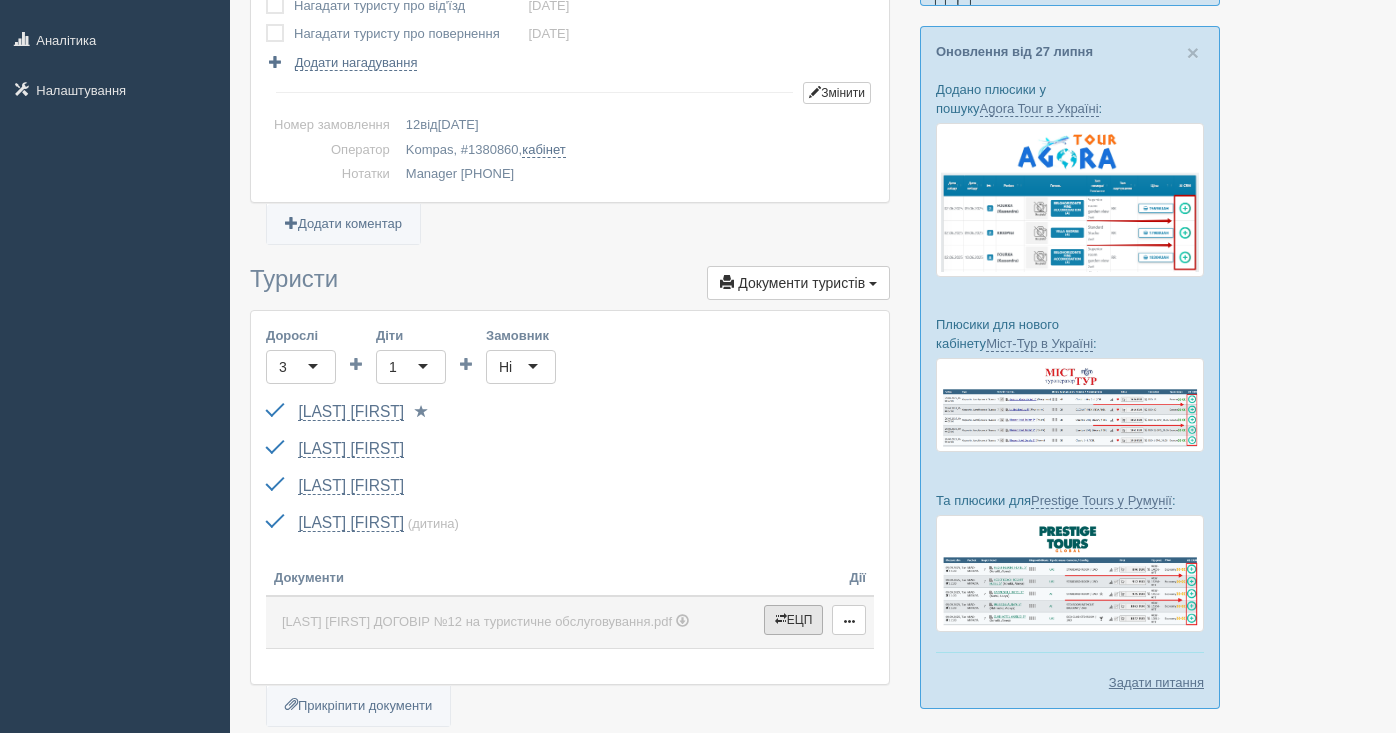 click on "ЕЦП" at bounding box center [794, 620] 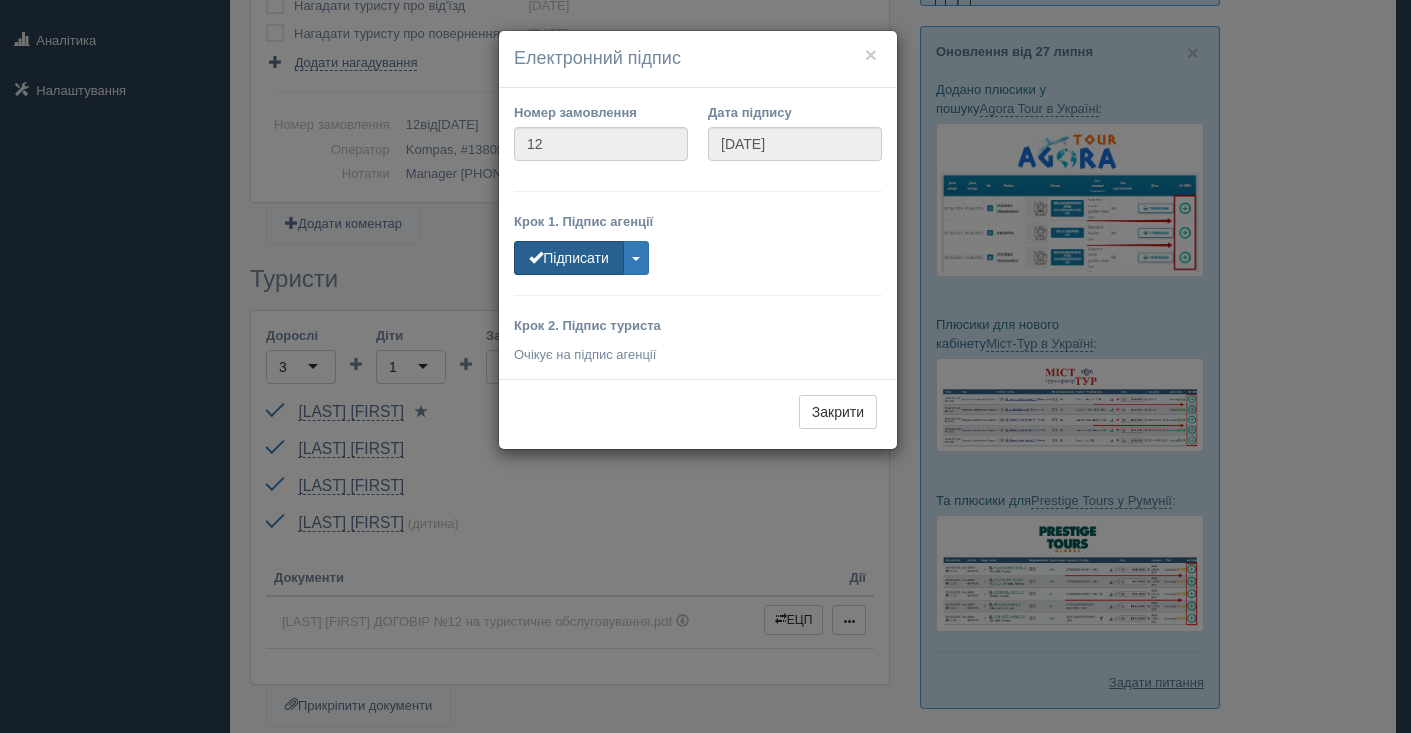 click on "Підписати" at bounding box center (569, 258) 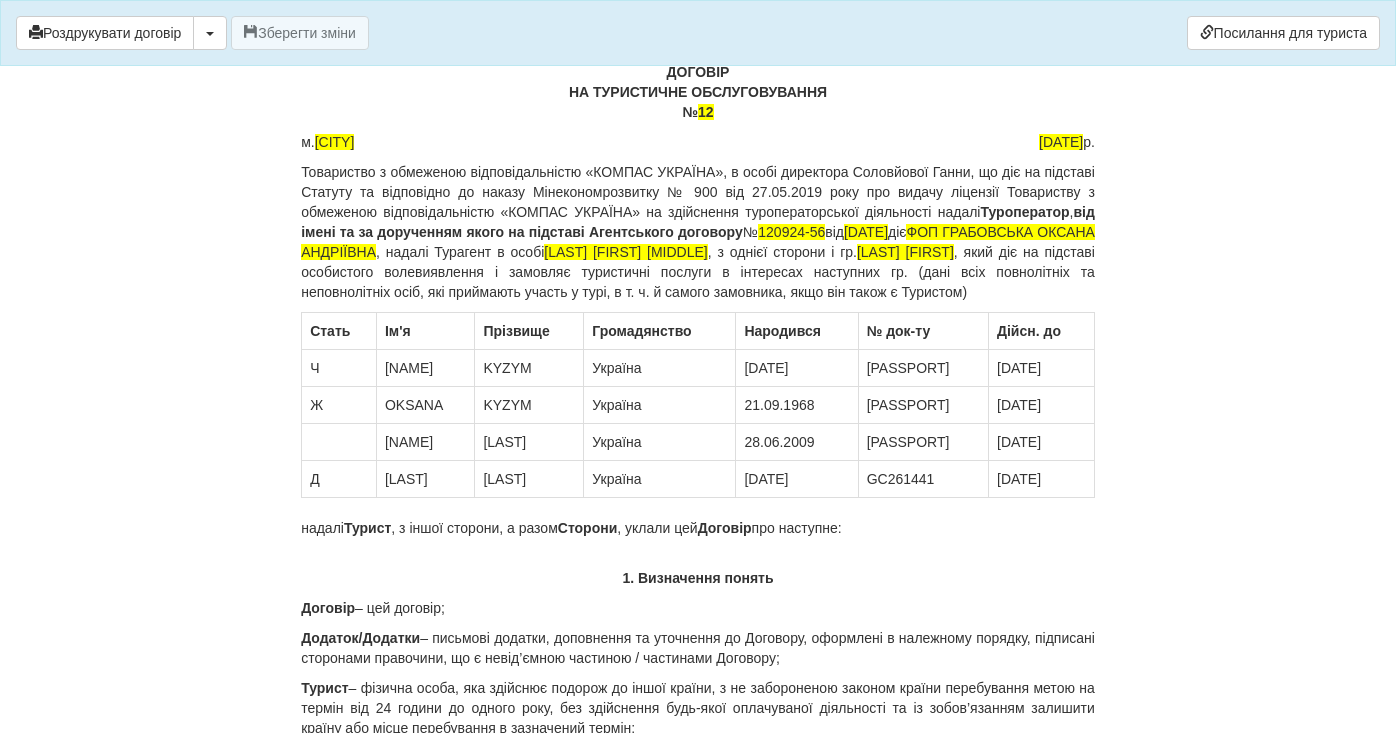 scroll, scrollTop: 71, scrollLeft: 0, axis: vertical 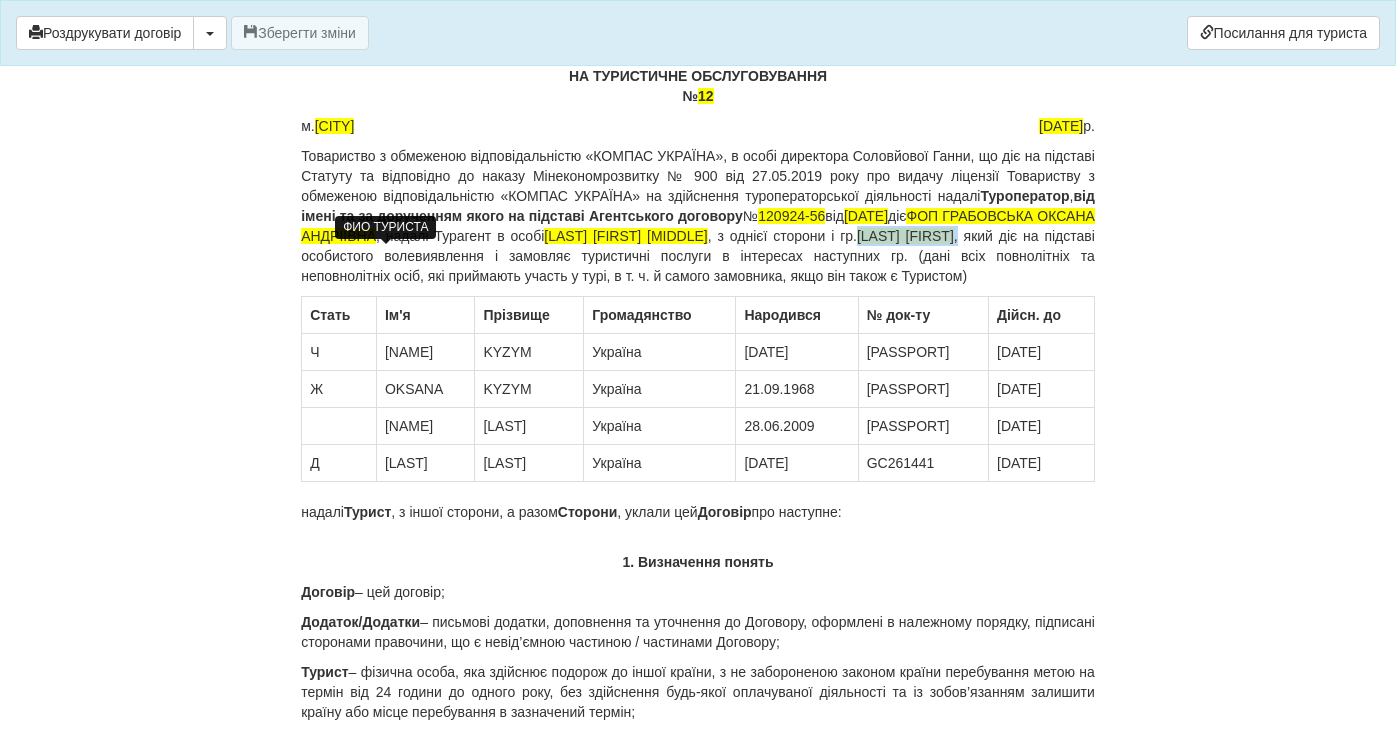 drag, startPoint x: 449, startPoint y: 253, endPoint x: 326, endPoint y: 256, distance: 123.03658 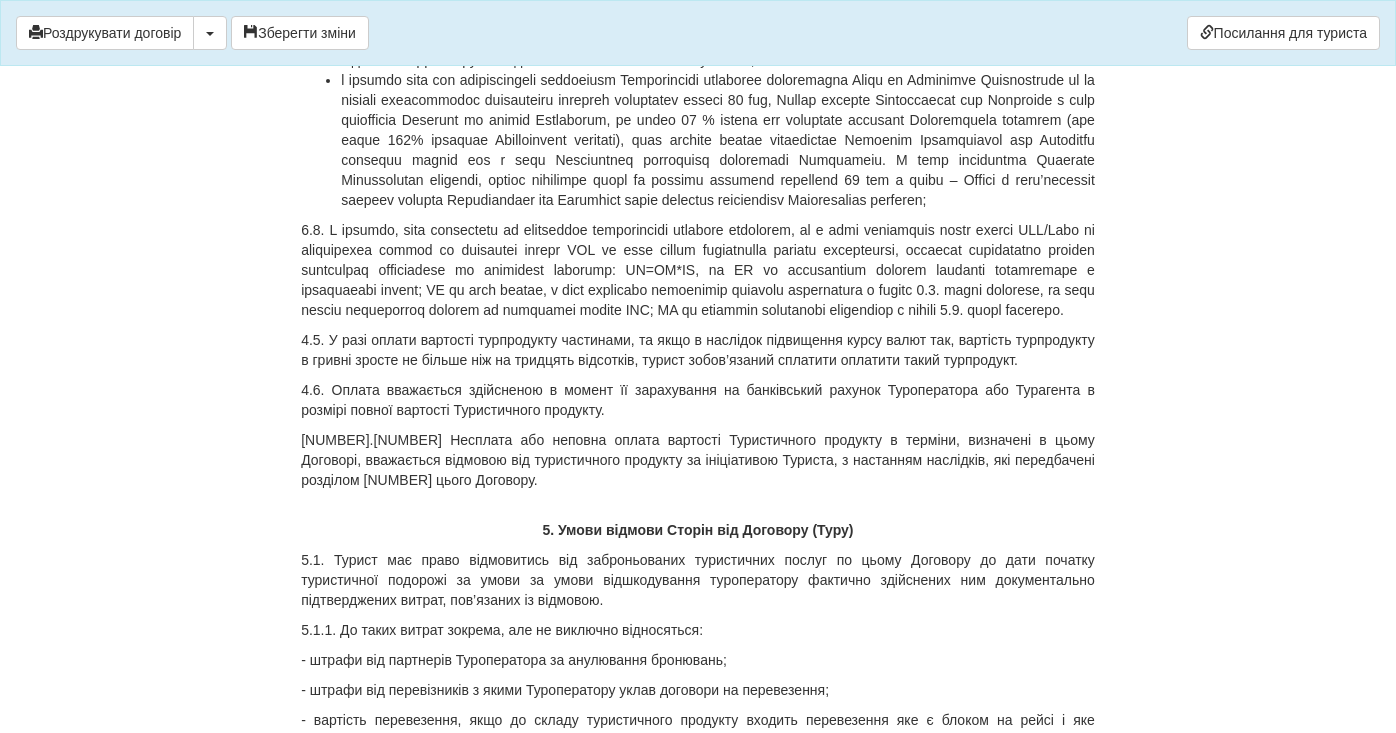 scroll, scrollTop: 5980, scrollLeft: 0, axis: vertical 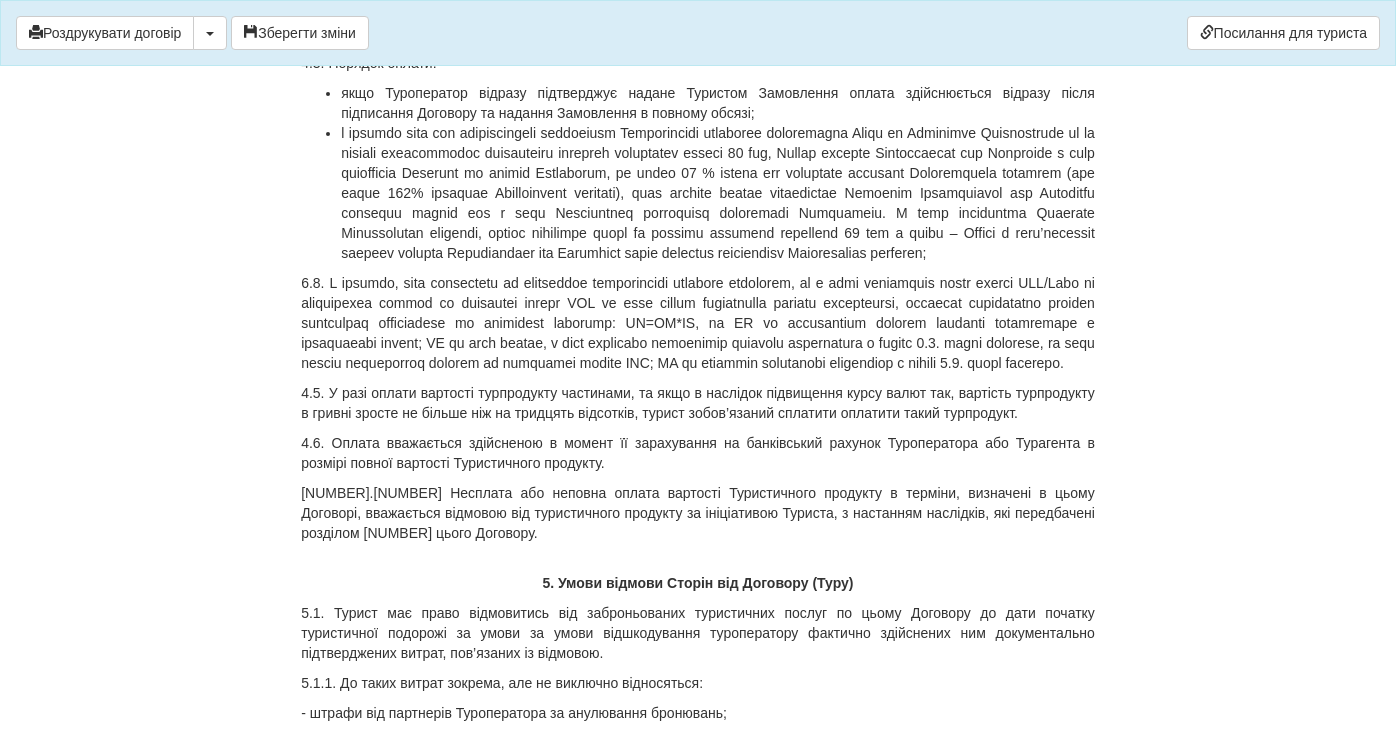 click on "4.1.Загальна  вартість  туристичних  послуг (Туристичного продукту)  становить (цифрами та прописом):  259 701  грн.  88  коп. ( Двісті пʼятдесят девʼять тисяч сімсот одна  грн.  88  коп.), що в еквіваленті становить  5 143.63   EUR  за офіційним курсом Національного банку України на день укладення цього договору, що становить  50.49  гривень за один  EUR ." at bounding box center [698, -37] 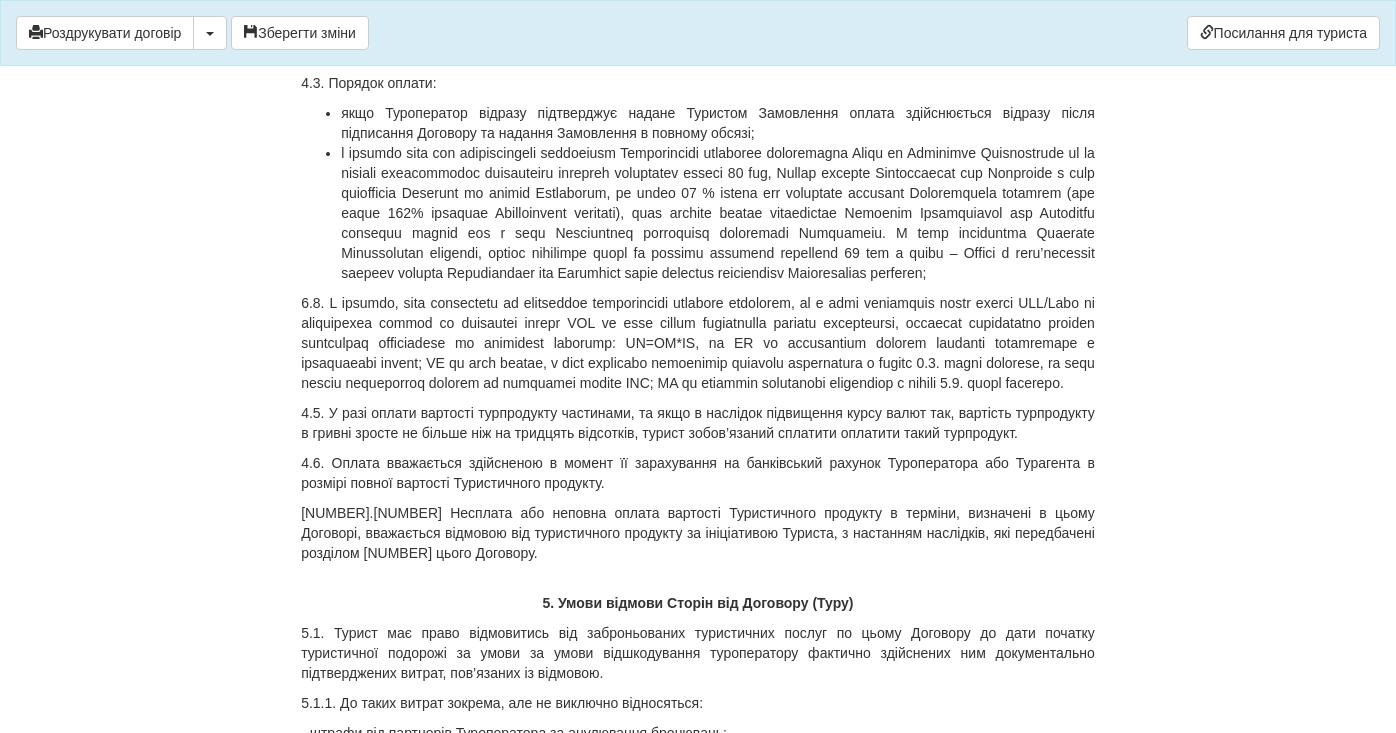 click on "4.1.Загальна  вартість  туристичних  послуг (Туристичного продукту)  становить (цифрами та прописом):  248000  грн.  88  коп. ( Двісті пʼятдесят девʼять тисяч сімсот одна  грн.  88  коп.), що в еквіваленті становить  5 143.63   EUR  за офіційним курсом Національного банку України на день укладення цього договору, що становить  50.49  гривень за один  EUR ." at bounding box center [698, -27] 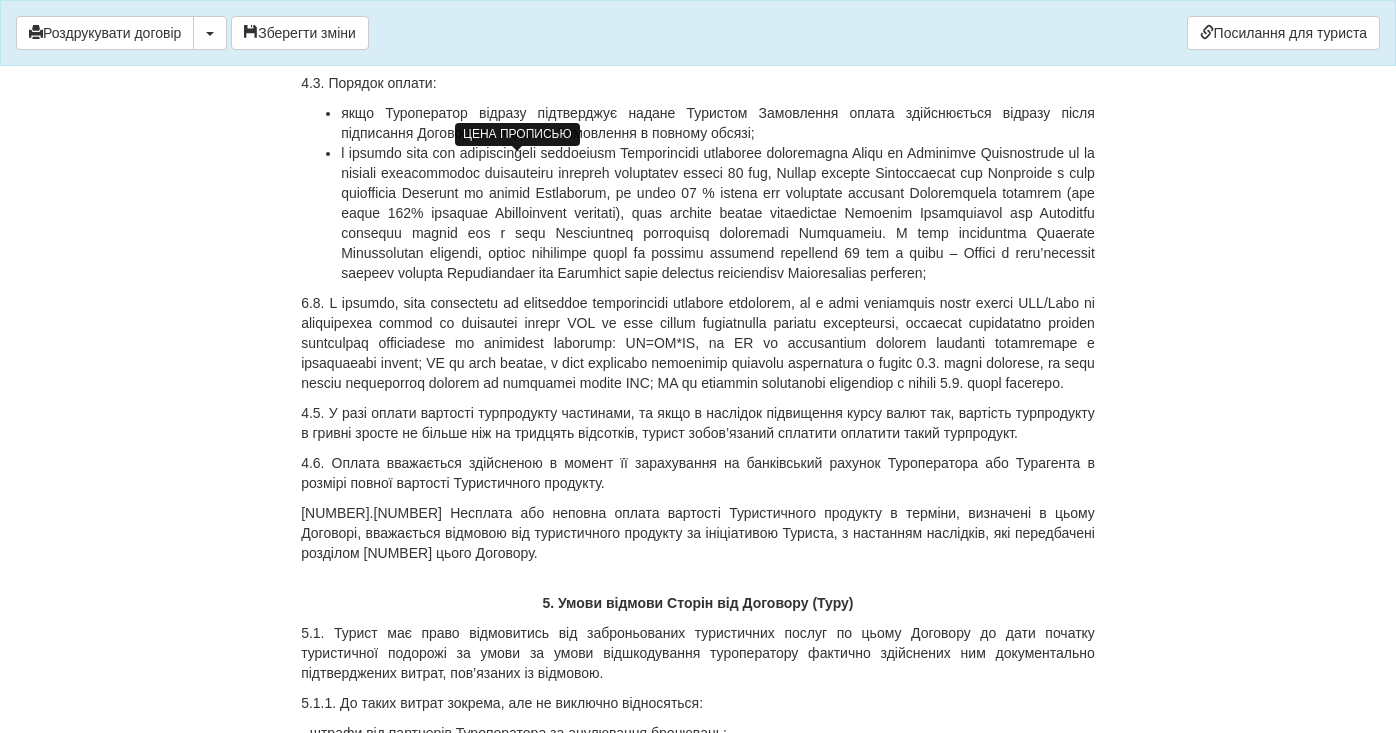 drag, startPoint x: 533, startPoint y: 166, endPoint x: 415, endPoint y: 168, distance: 118.016945 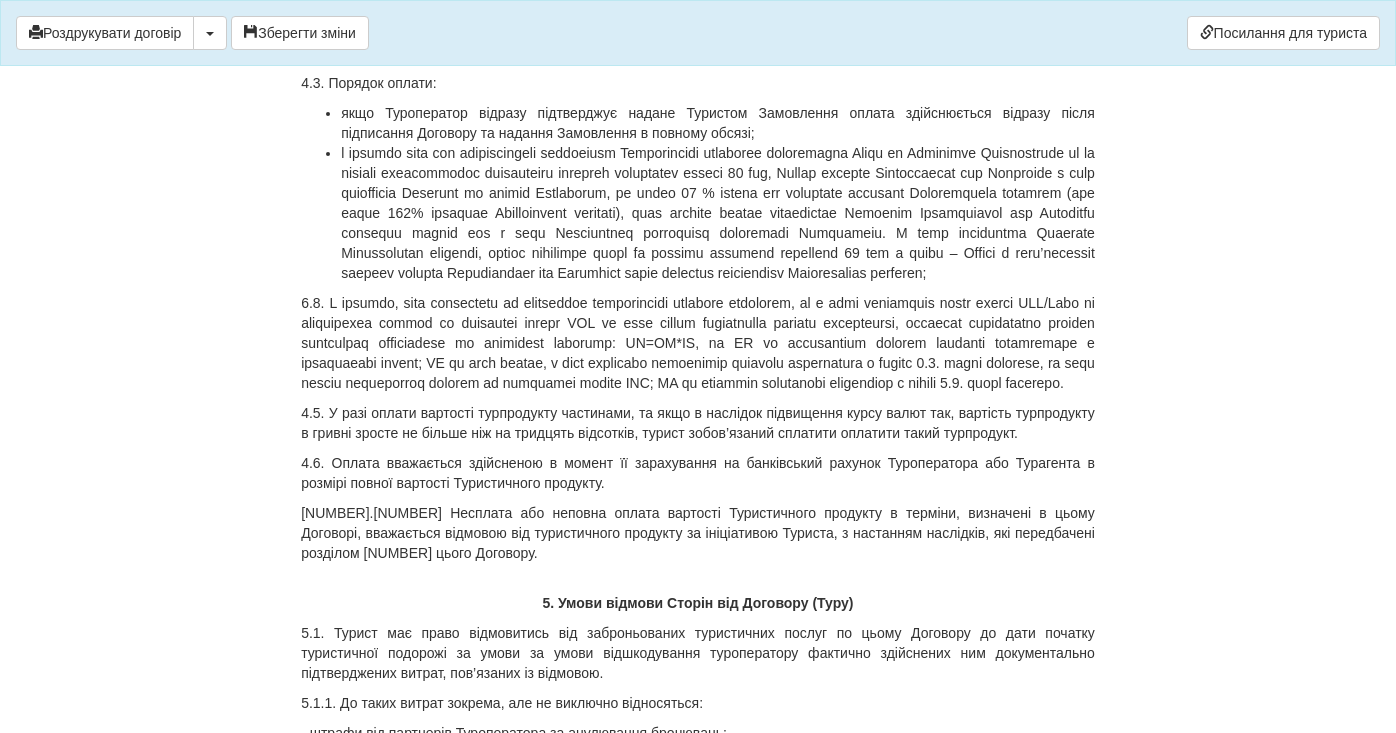click on "4.1.Загальна  вартість  туристичних  послуг (Туристичного продукту)  становить (цифрами та прописом):  248000  грн.  00  коп. ( Двісті сорок вісім тисяч сімсот одна  грн.  88  коп.), що в еквіваленті становить  5 143.63   EUR  за офіційним курсом Національного банку України на день укладення цього договору, що становить  50.49  гривень за один  EUR ." at bounding box center [698, -27] 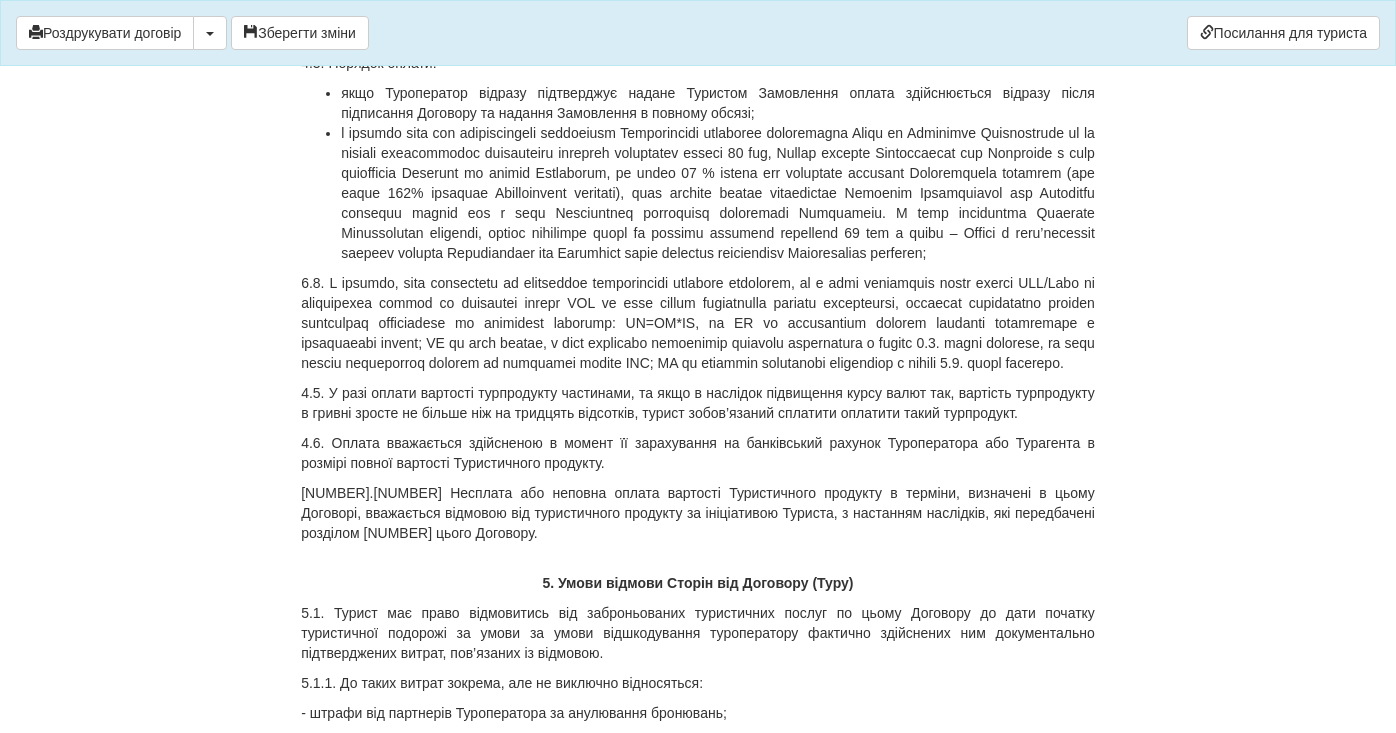 click on "4.1.Загальна  вартість  туристичних  послуг (Туристичного продукту)  становить (цифрами та прописом):  248000  грн.  00  коп. ( Двісті сорок вісім тисяч  грн.  88  коп.), що в еквіваленті становить  5 143.63   EUR  за офіційним курсом Національного банку України на день укладення цього договору, що становить  50.49  гривень за один  EUR ." at bounding box center (698, -37) 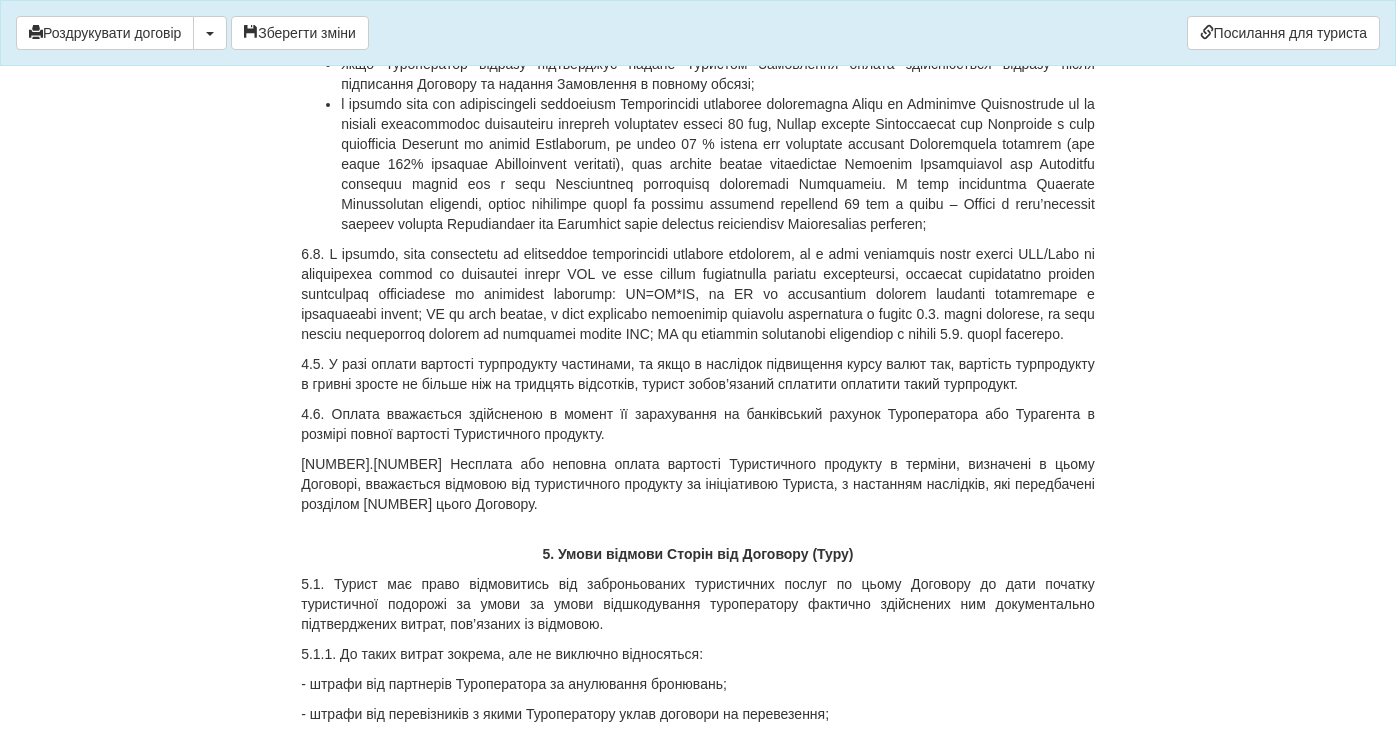 scroll, scrollTop: 6010, scrollLeft: 0, axis: vertical 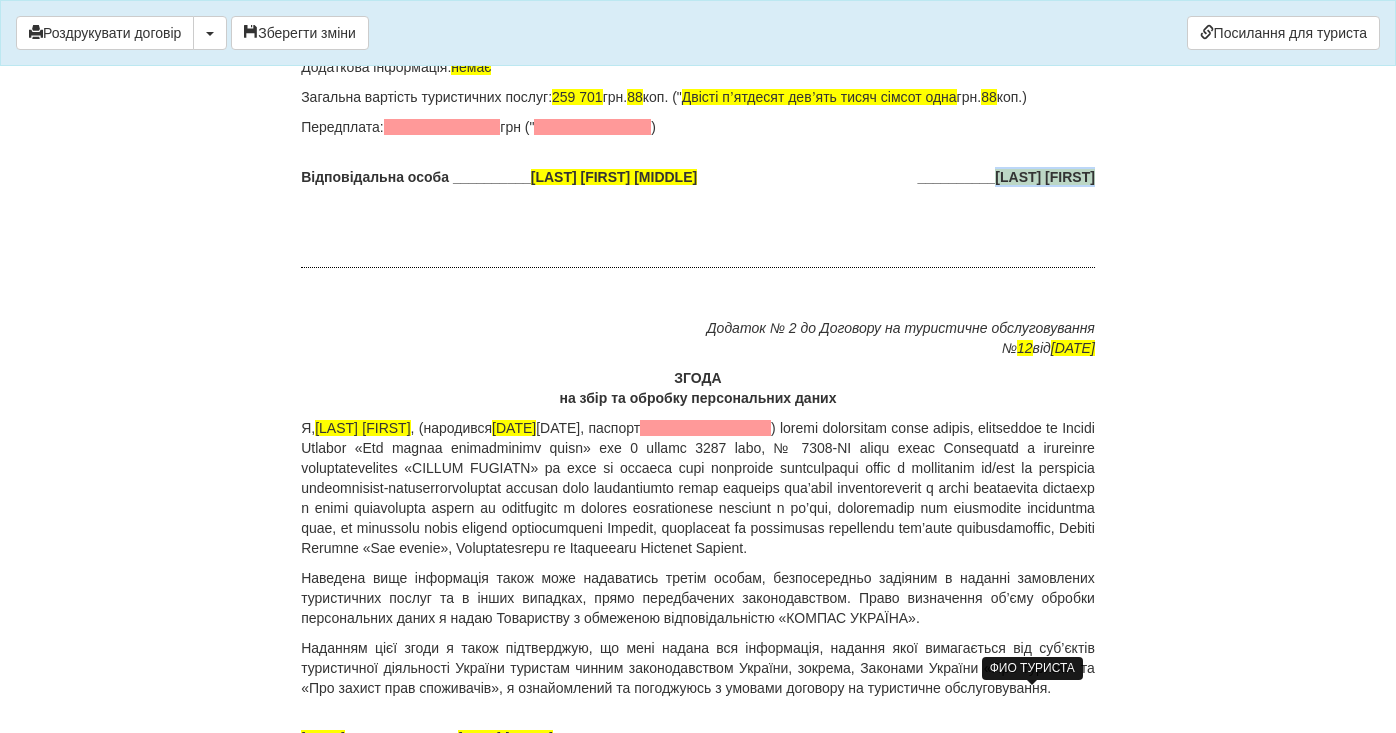 drag, startPoint x: 968, startPoint y: 698, endPoint x: 1093, endPoint y: 699, distance: 125.004 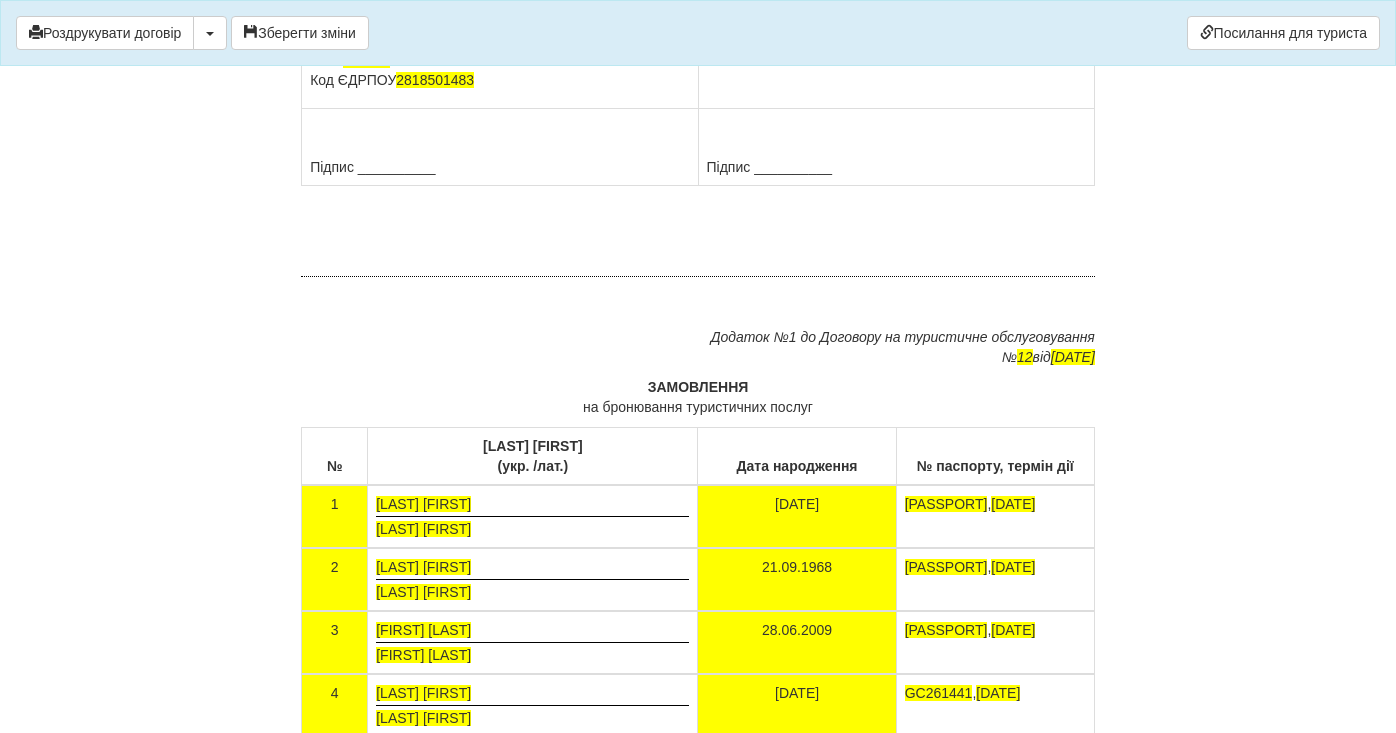 scroll, scrollTop: 11571, scrollLeft: 0, axis: vertical 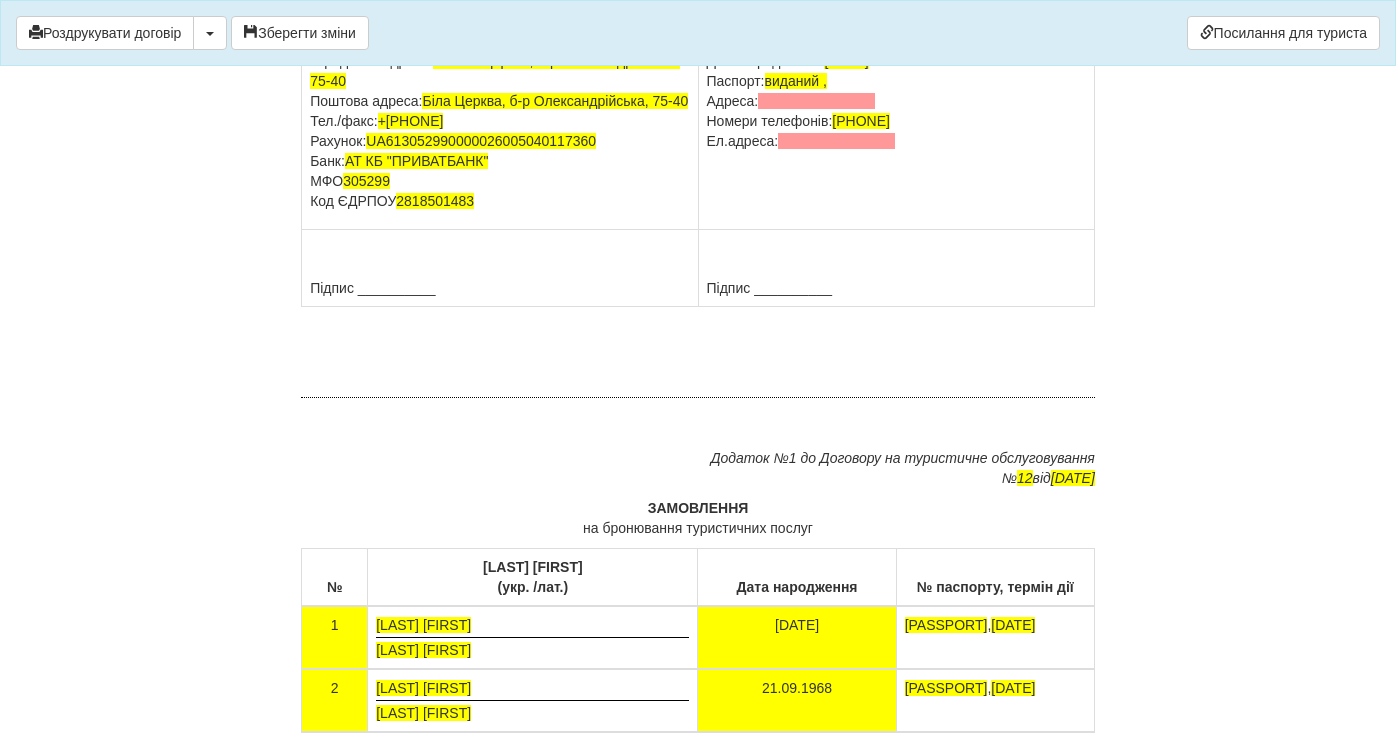 drag, startPoint x: 748, startPoint y: 546, endPoint x: 882, endPoint y: 544, distance: 134.01492 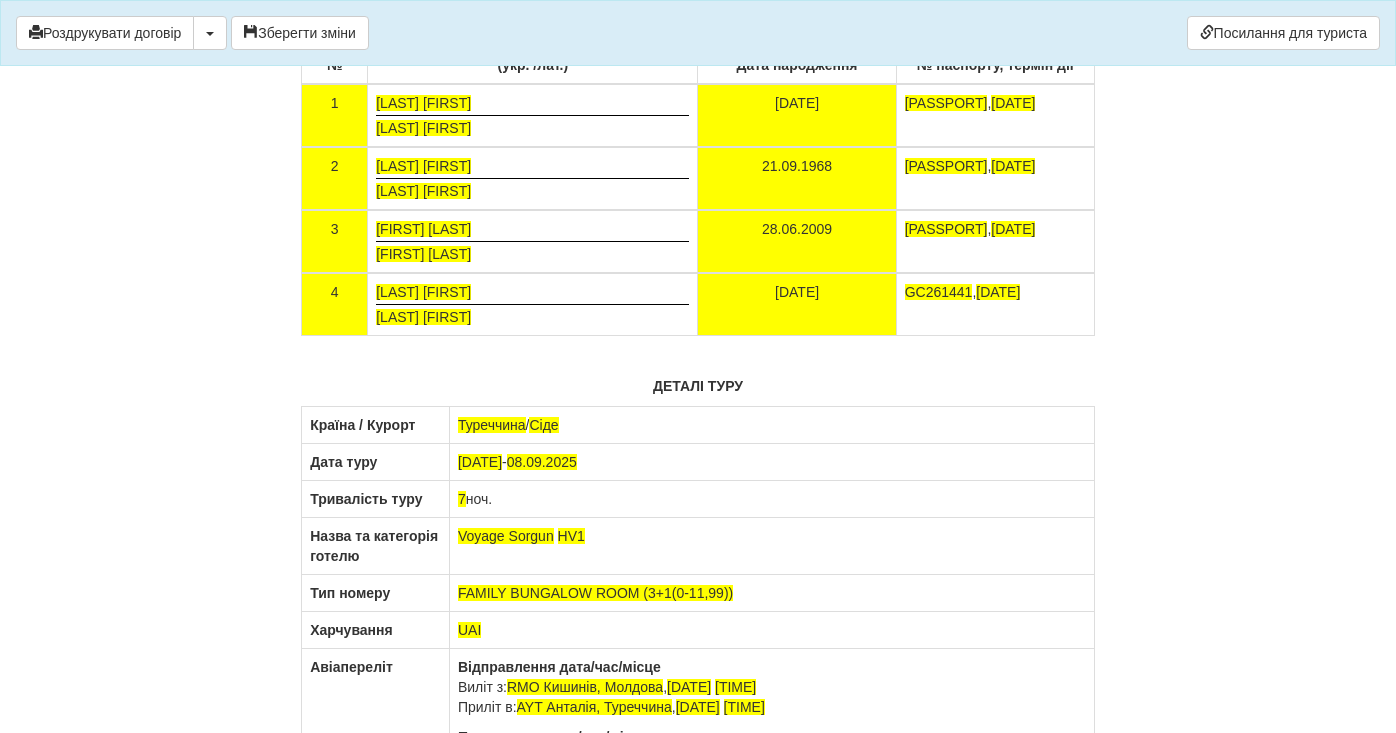 scroll, scrollTop: 12245, scrollLeft: 0, axis: vertical 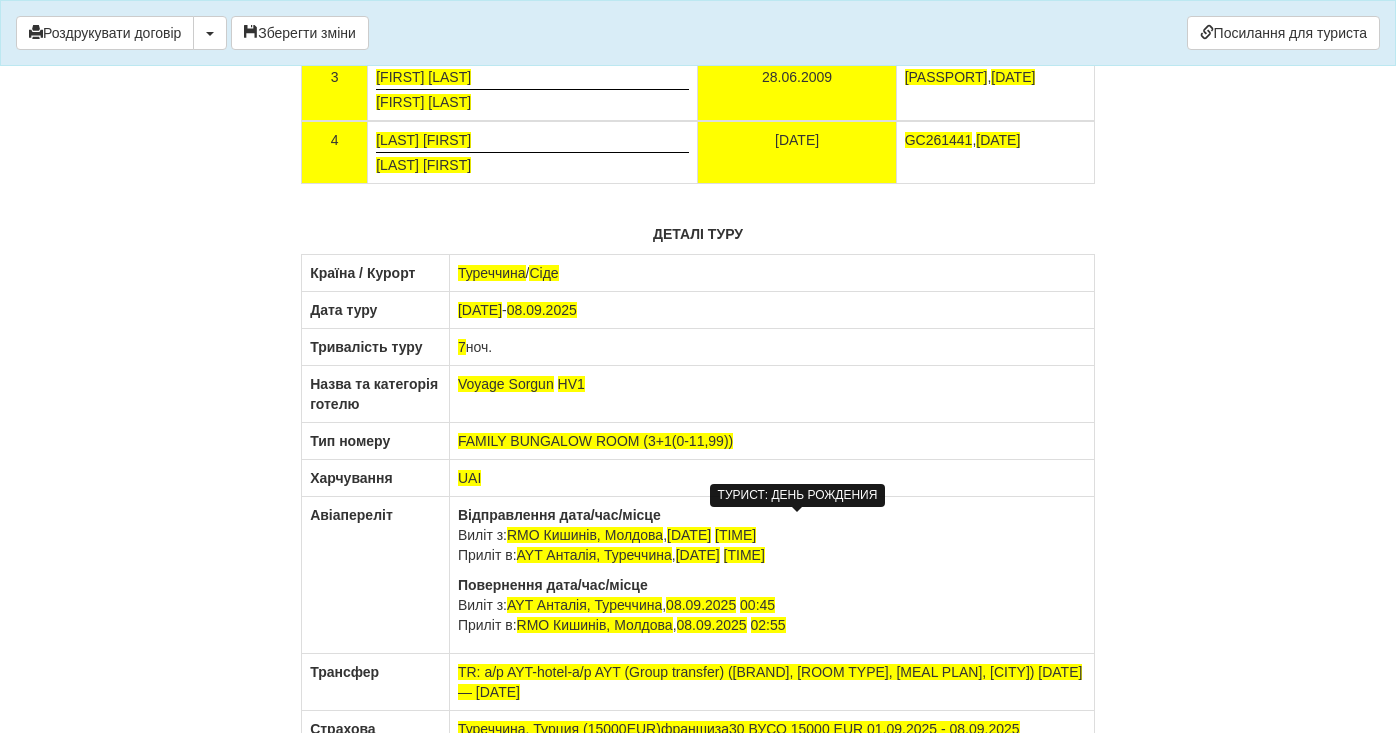 drag, startPoint x: 761, startPoint y: 535, endPoint x: 852, endPoint y: 532, distance: 91.04944 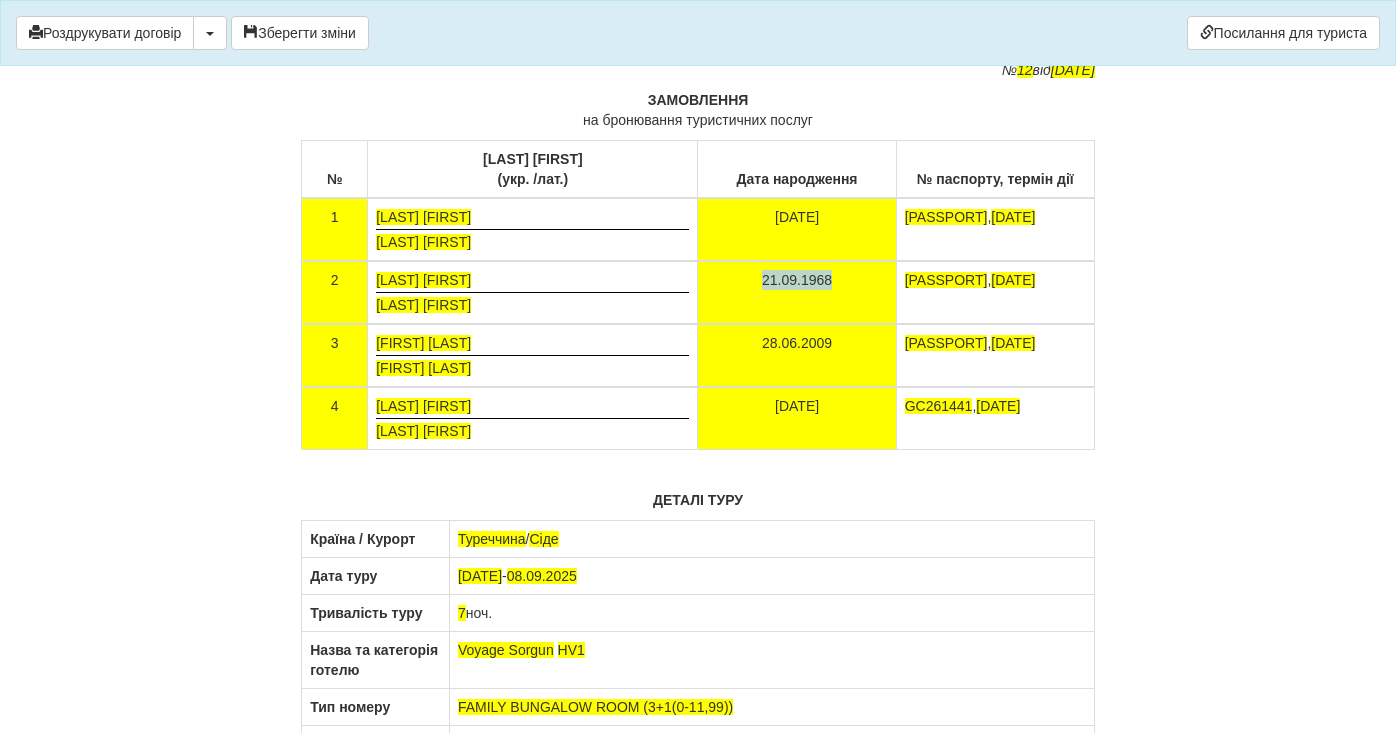 scroll, scrollTop: 11831, scrollLeft: 0, axis: vertical 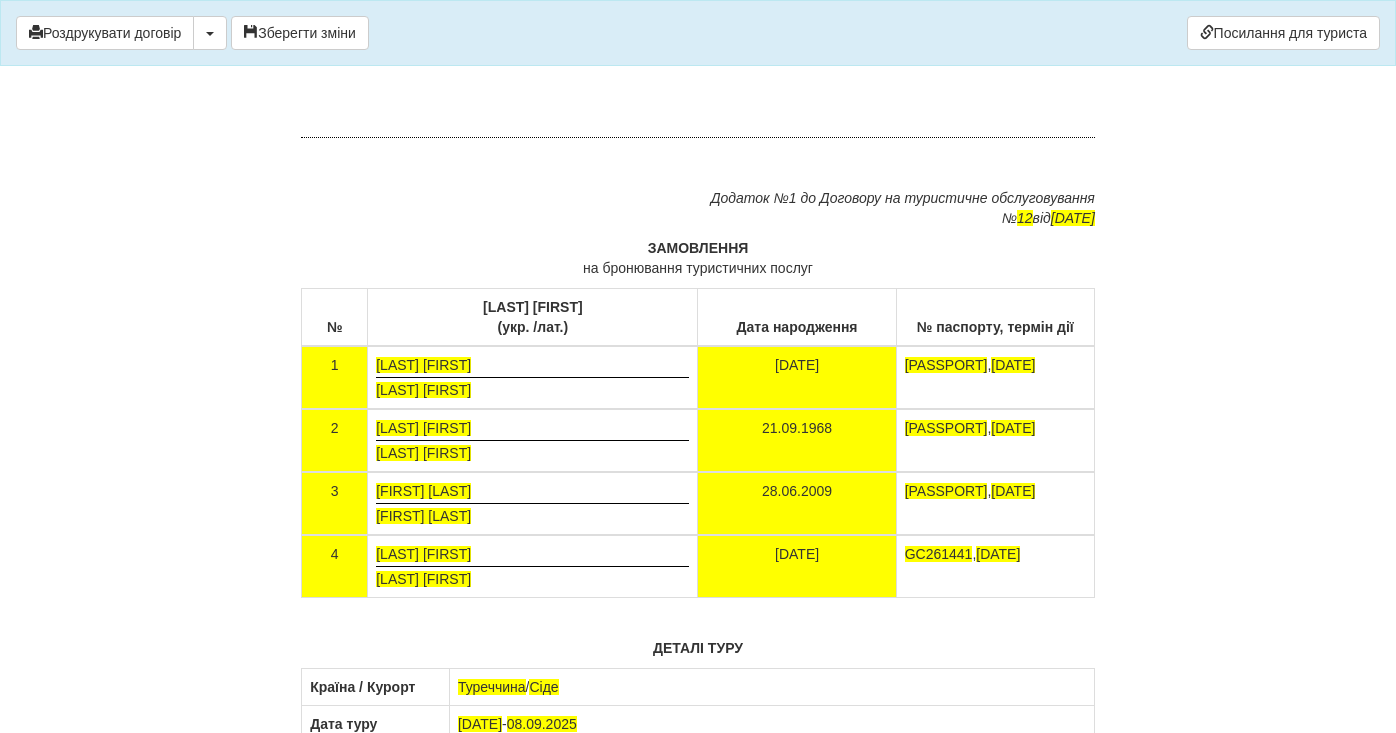 click on "Кизим Оксана Анатоліївна" at bounding box center [820, -219] 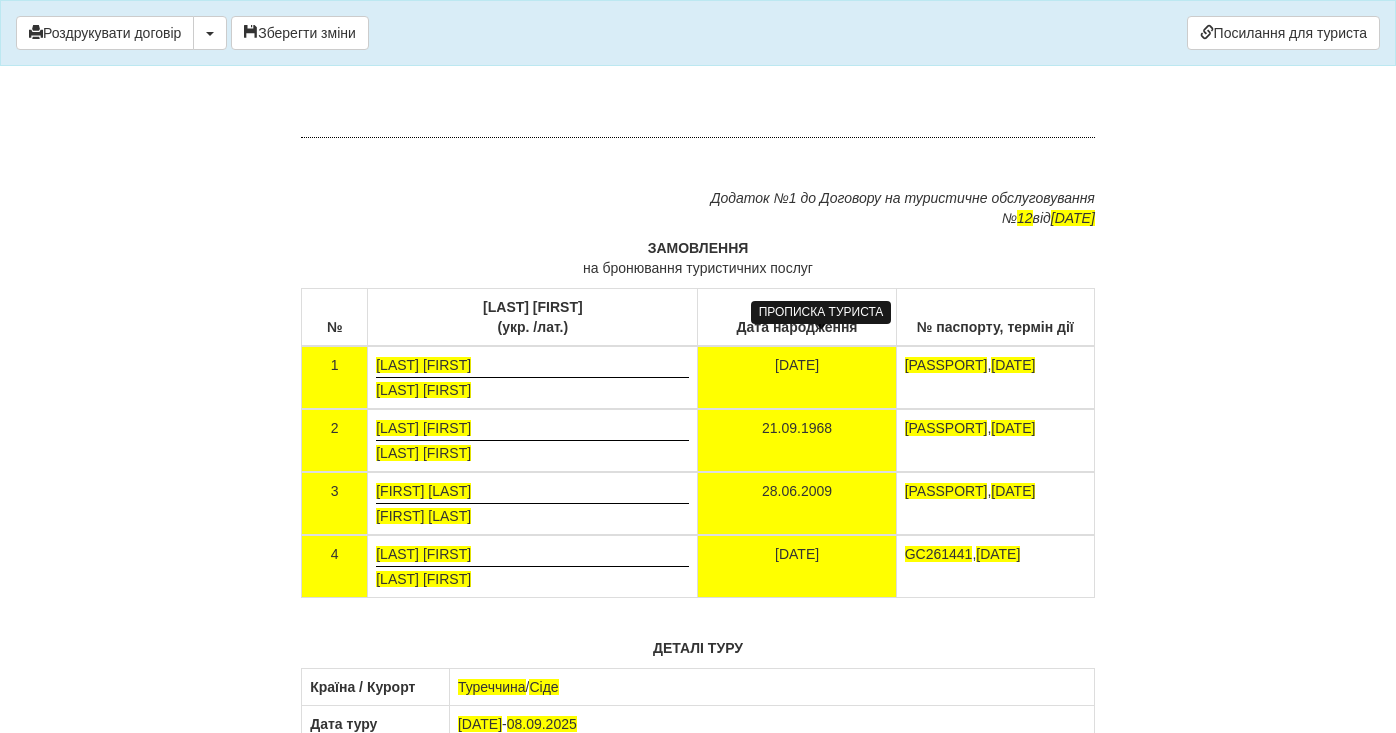 drag, startPoint x: 892, startPoint y: 340, endPoint x: 809, endPoint y: 342, distance: 83.02409 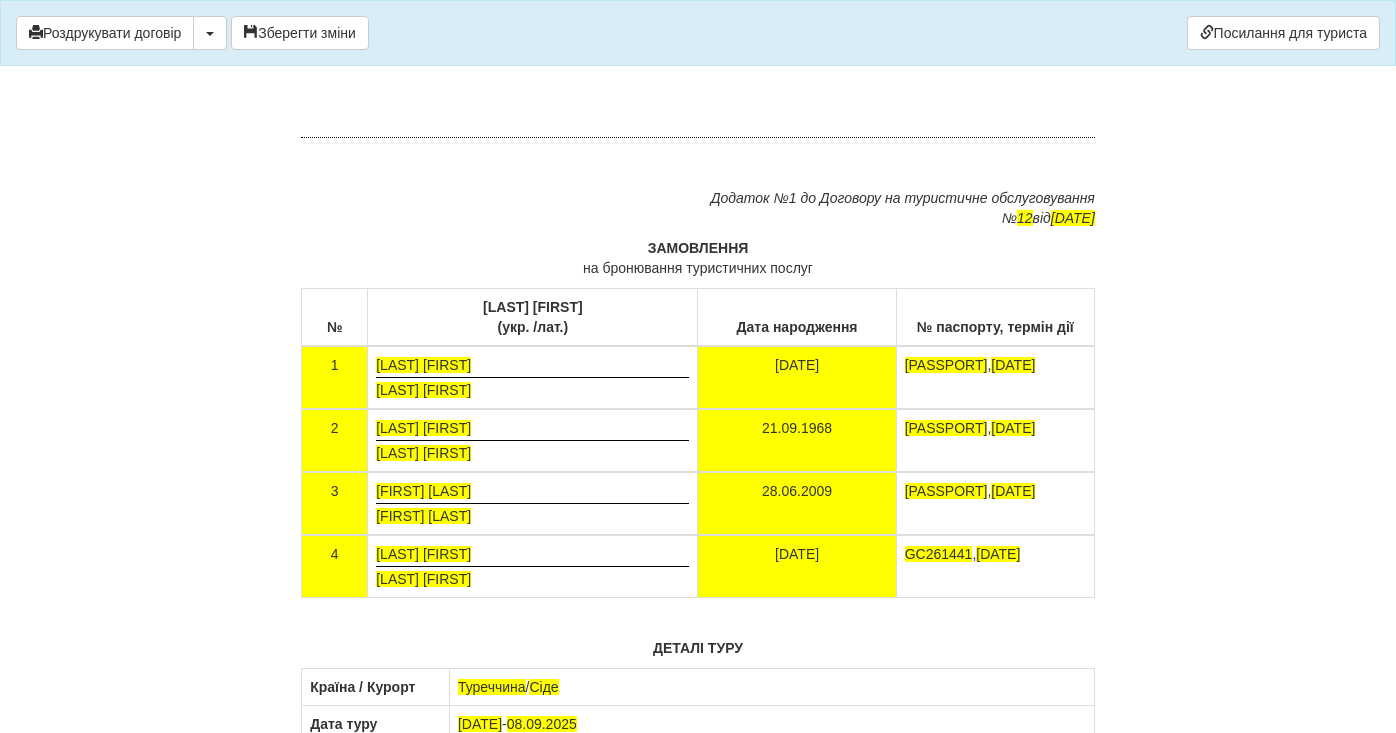 drag, startPoint x: 908, startPoint y: 386, endPoint x: 704, endPoint y: 378, distance: 204.1568 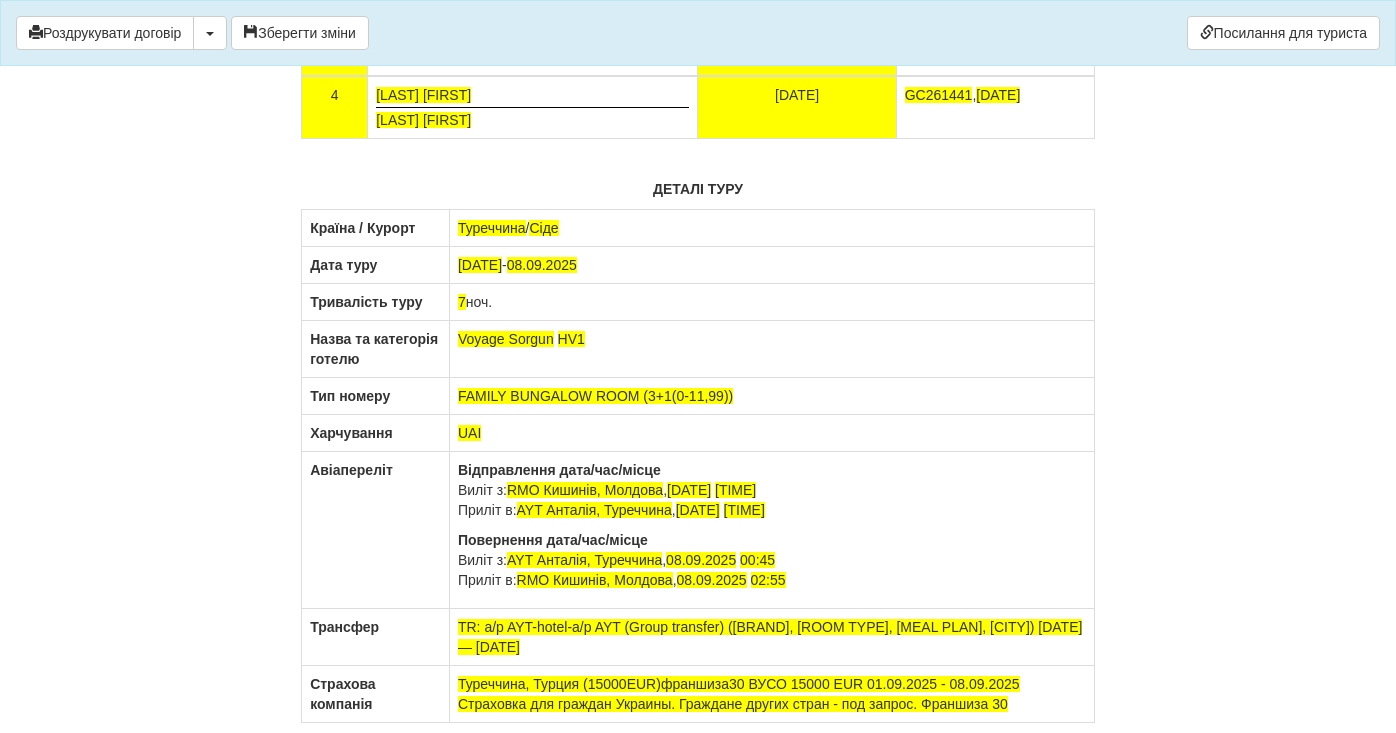 scroll, scrollTop: 12312, scrollLeft: 0, axis: vertical 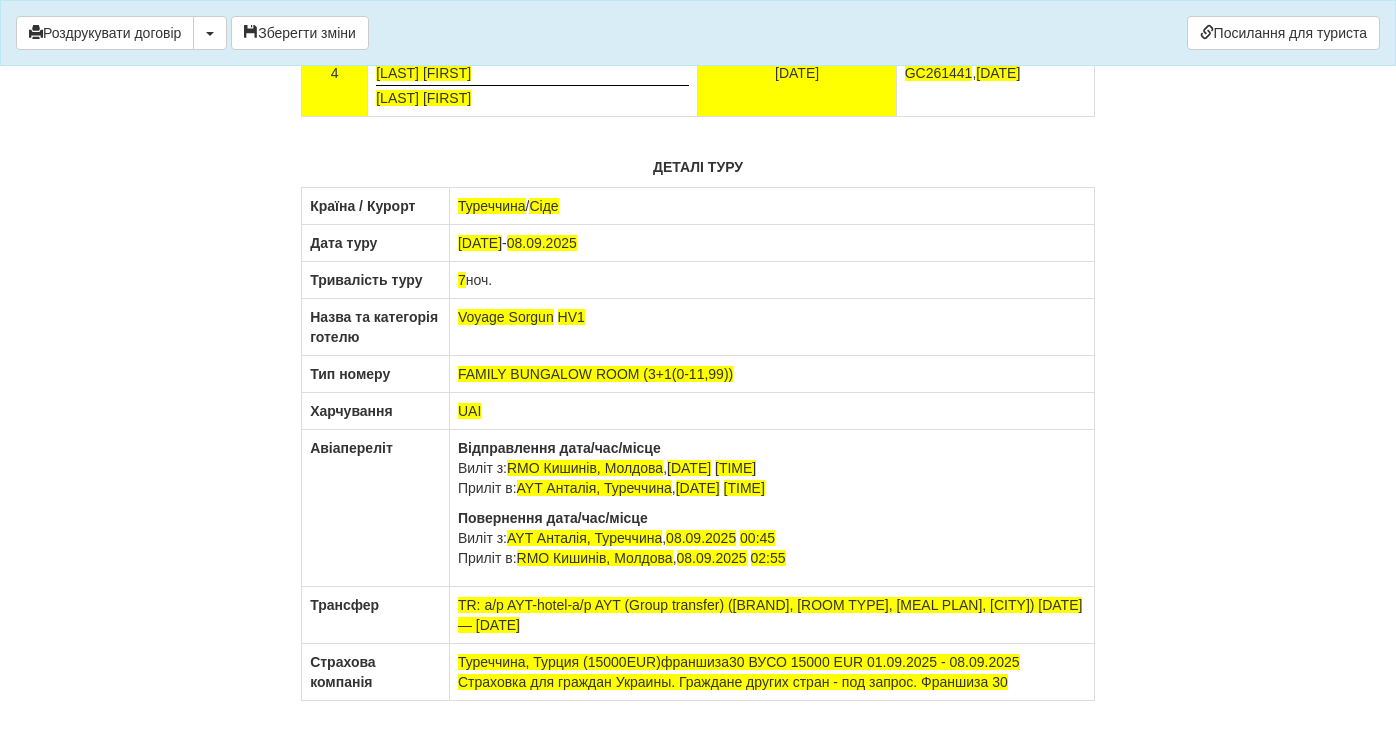 drag, startPoint x: 905, startPoint y: 469, endPoint x: 1056, endPoint y: 471, distance: 151.01324 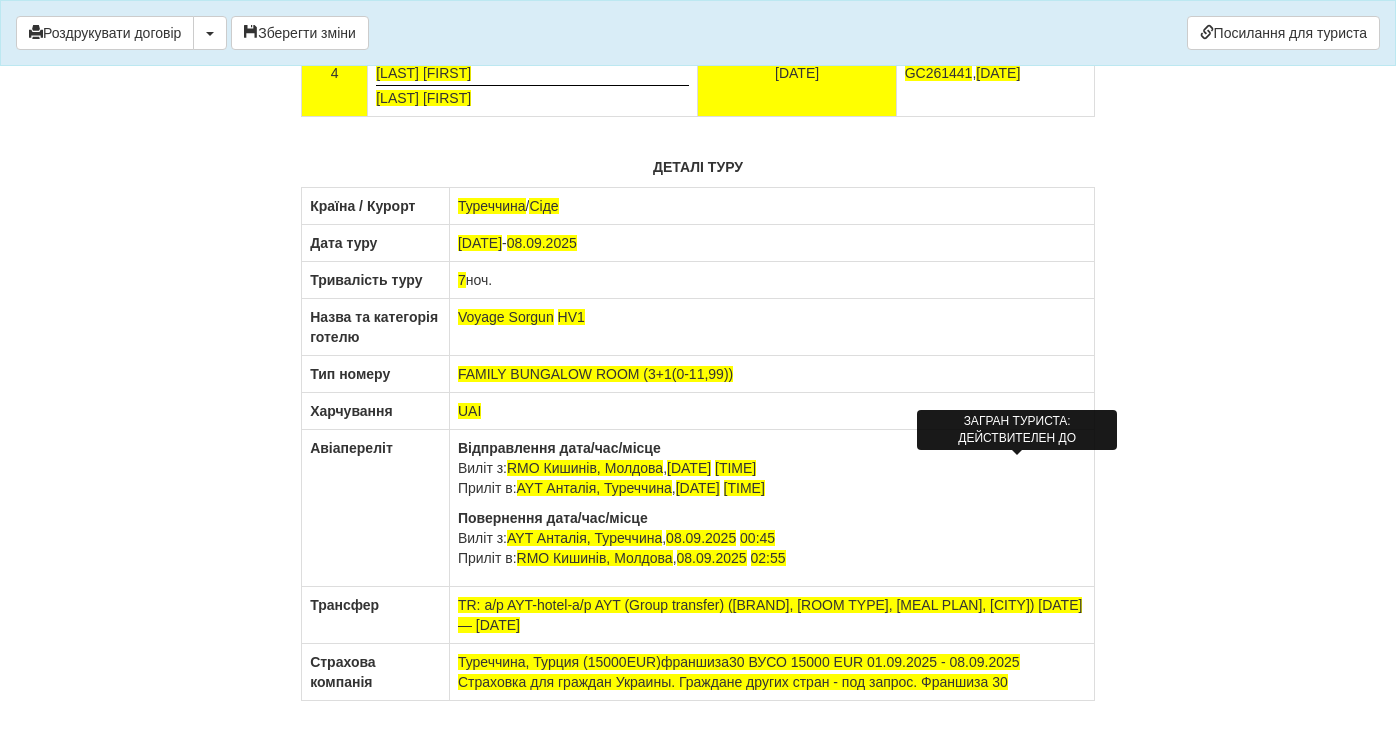 copy on "FY004349 ,
06.12.2029" 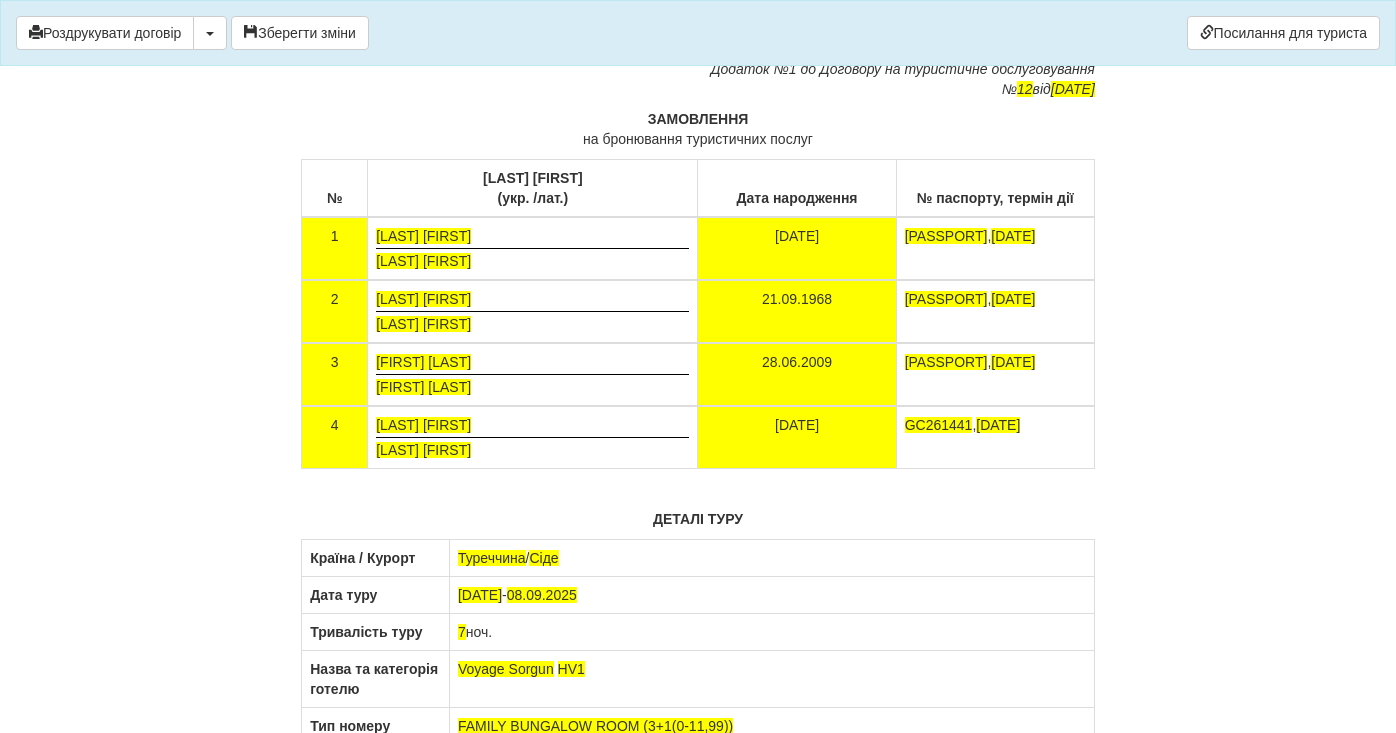 scroll, scrollTop: 11959, scrollLeft: 0, axis: vertical 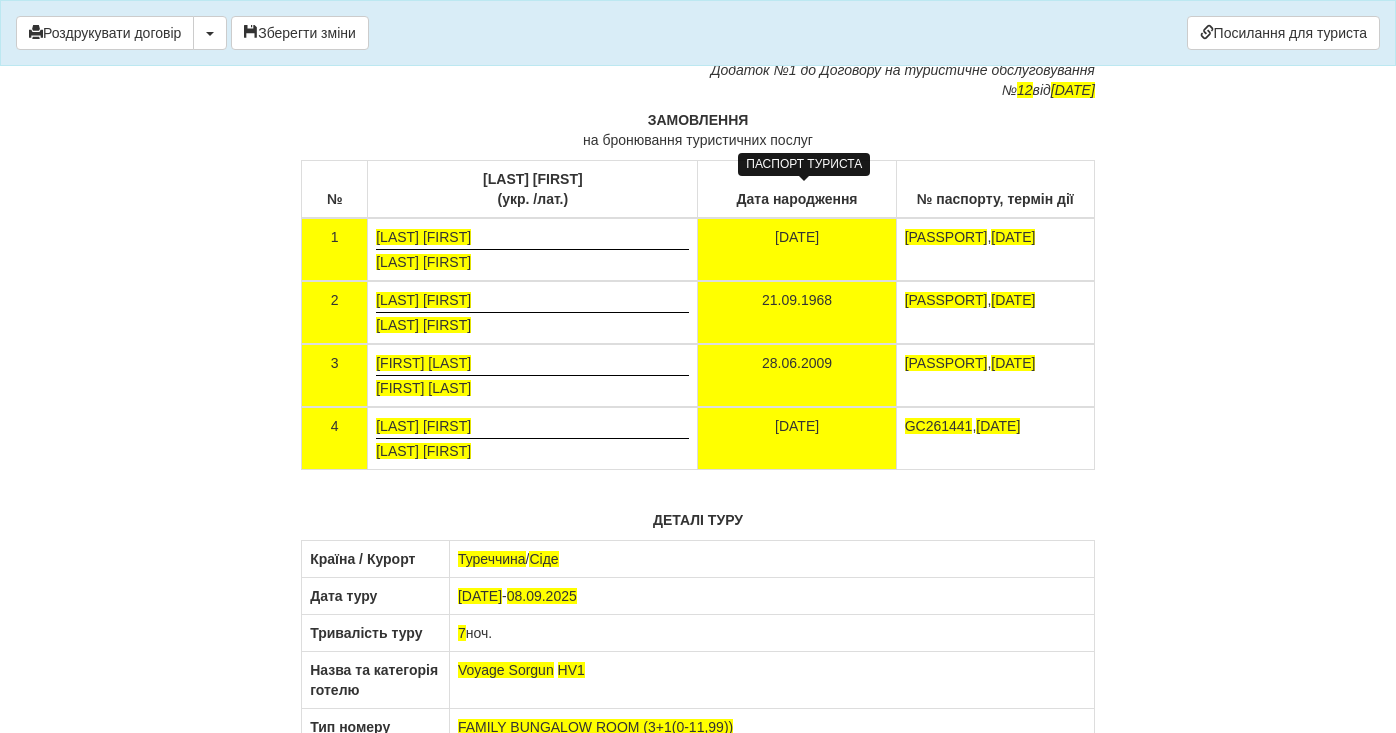 click on "виданий ," at bounding box center [796, -307] 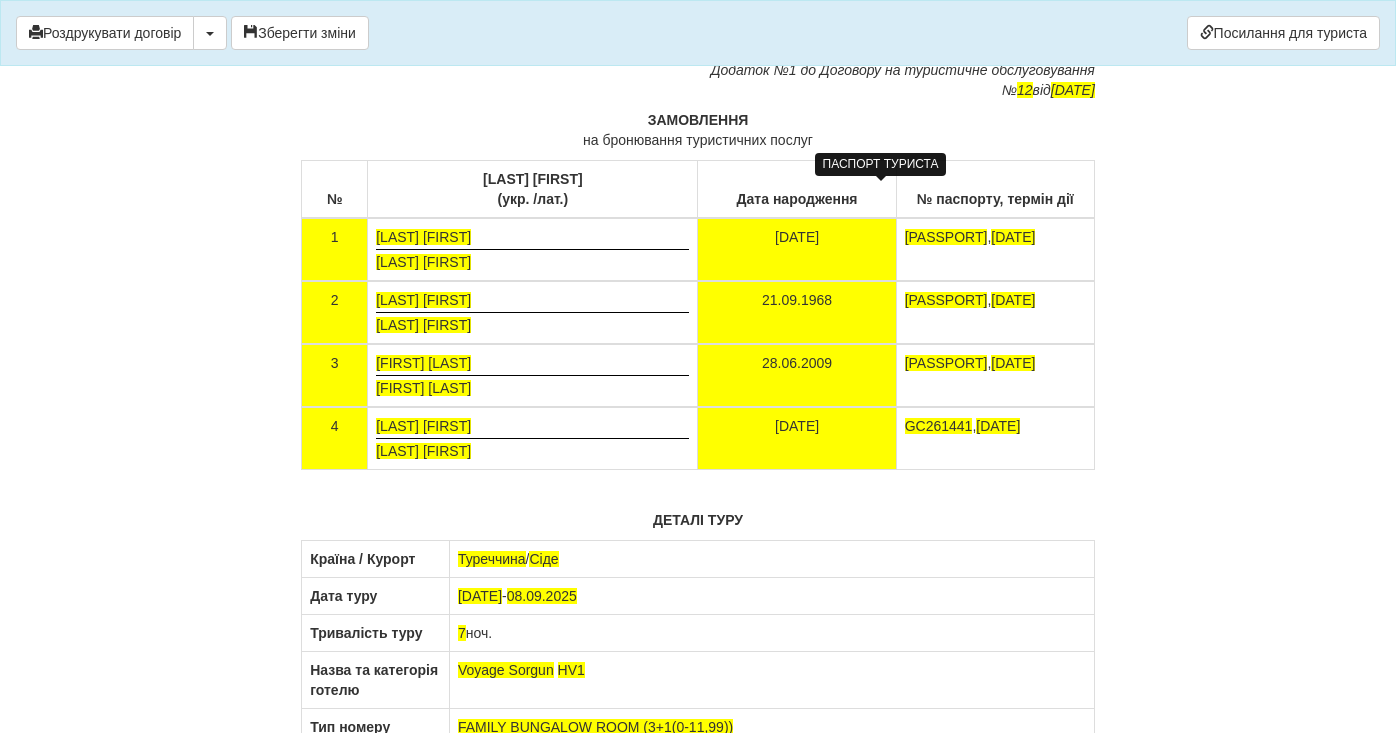 click on "виданий FY004349, 06.12.2029 ," at bounding box center [869, -307] 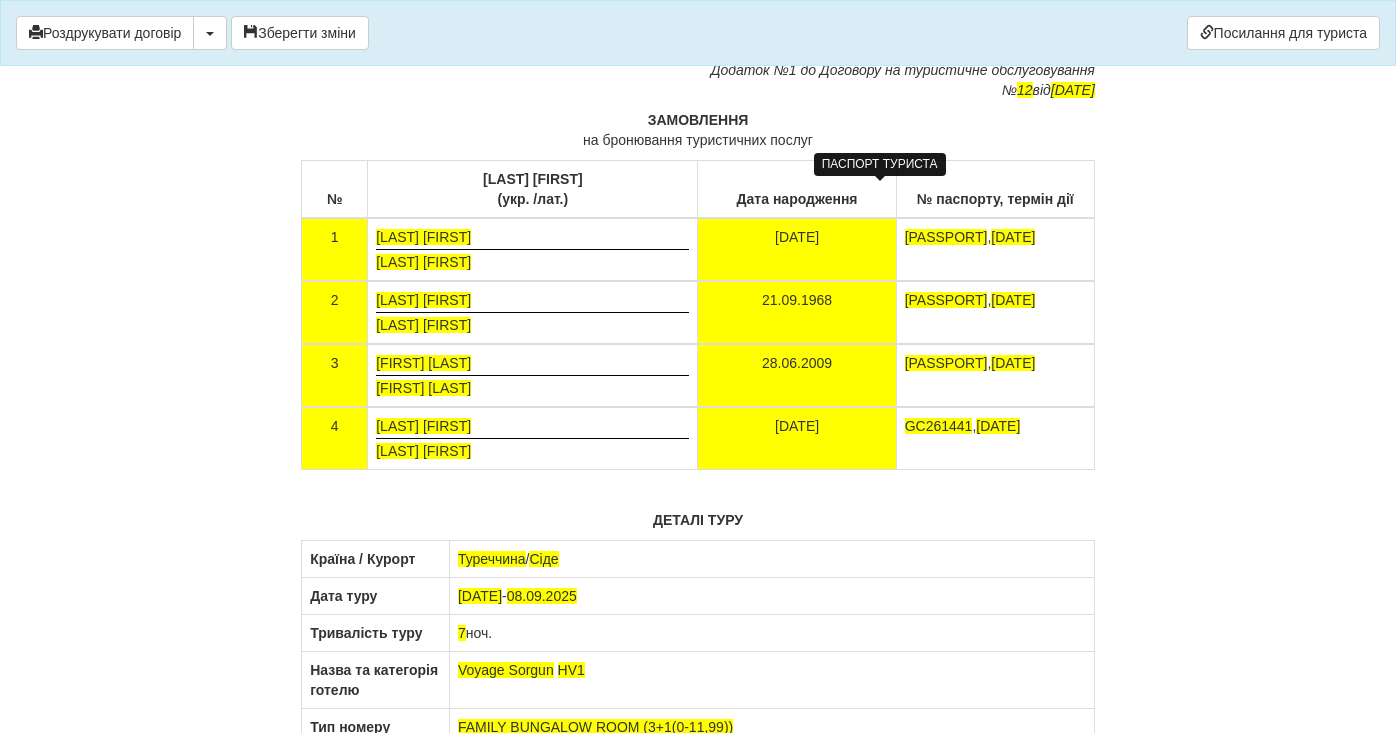 drag, startPoint x: 905, startPoint y: 194, endPoint x: 833, endPoint y: 196, distance: 72.02777 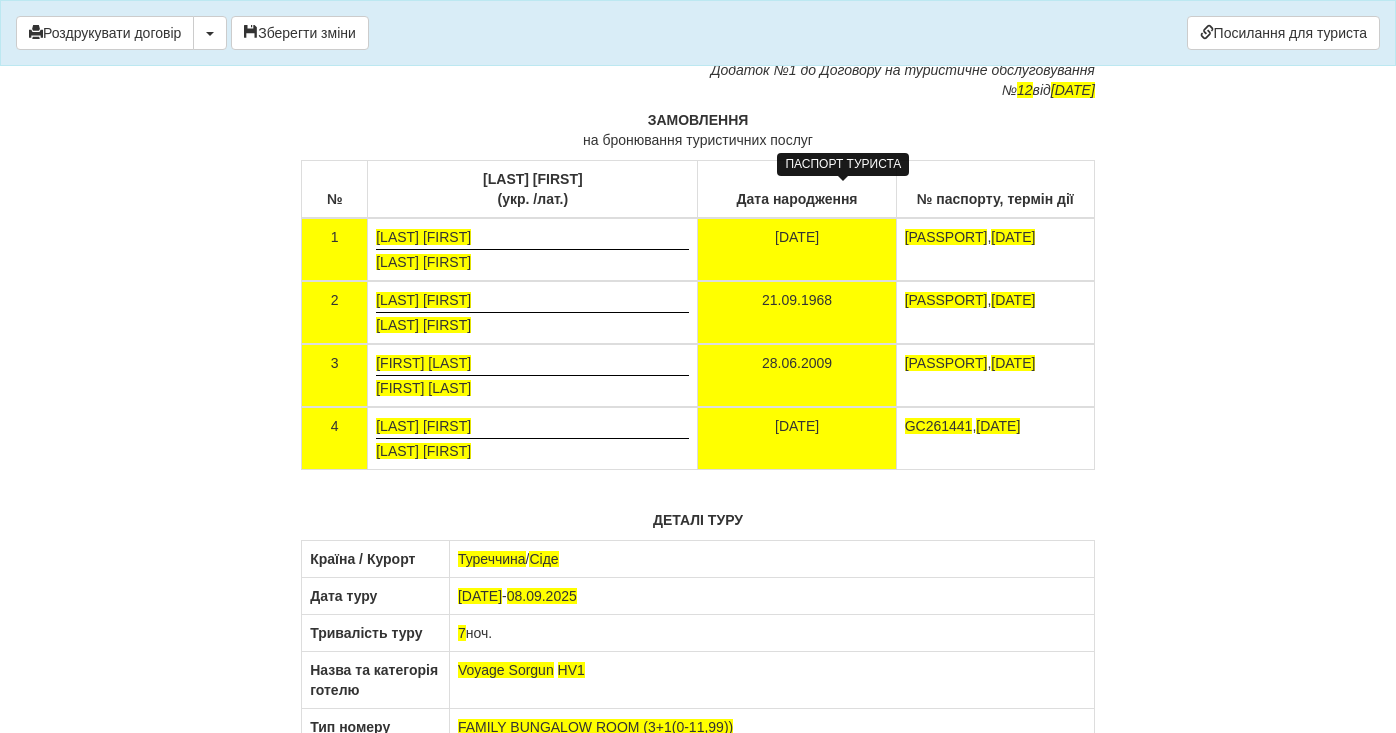 click on "виданий  06.12.2019 ," at bounding box center (822, -307) 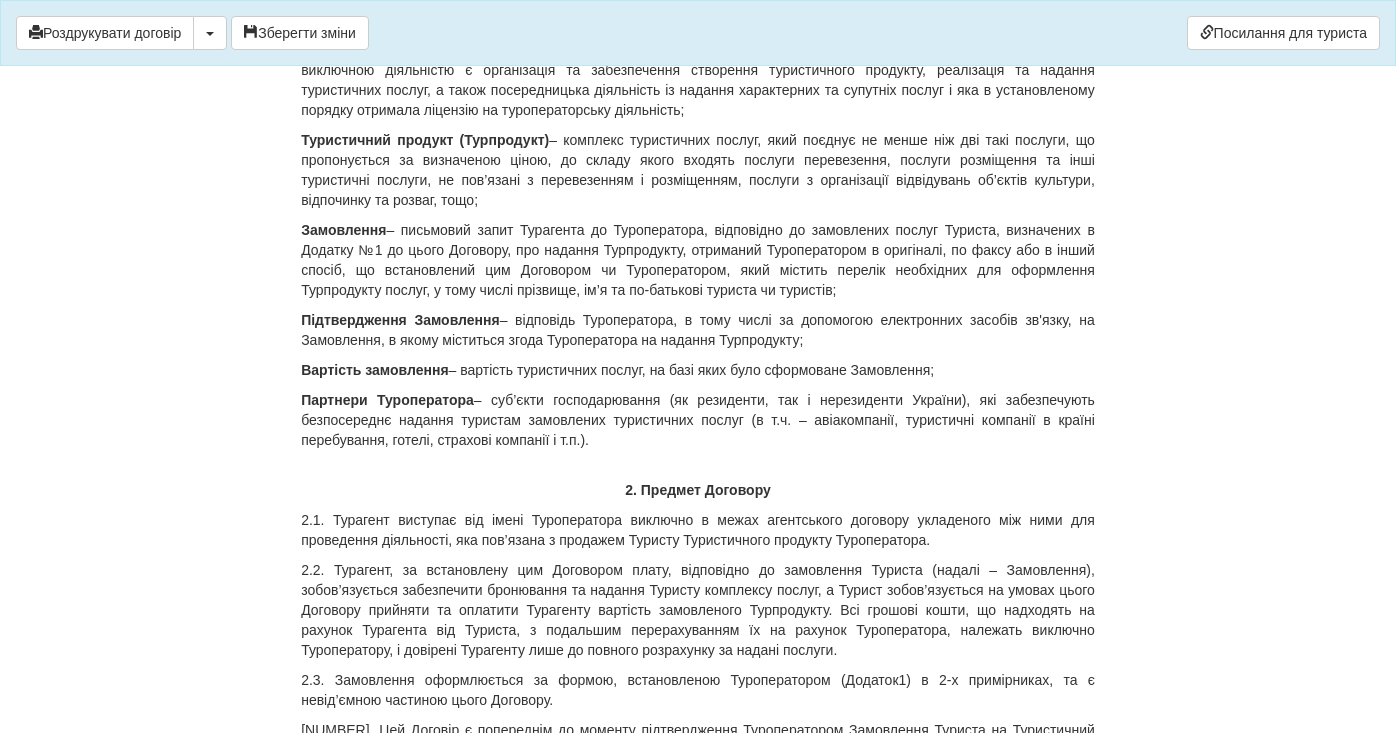 scroll, scrollTop: 0, scrollLeft: 0, axis: both 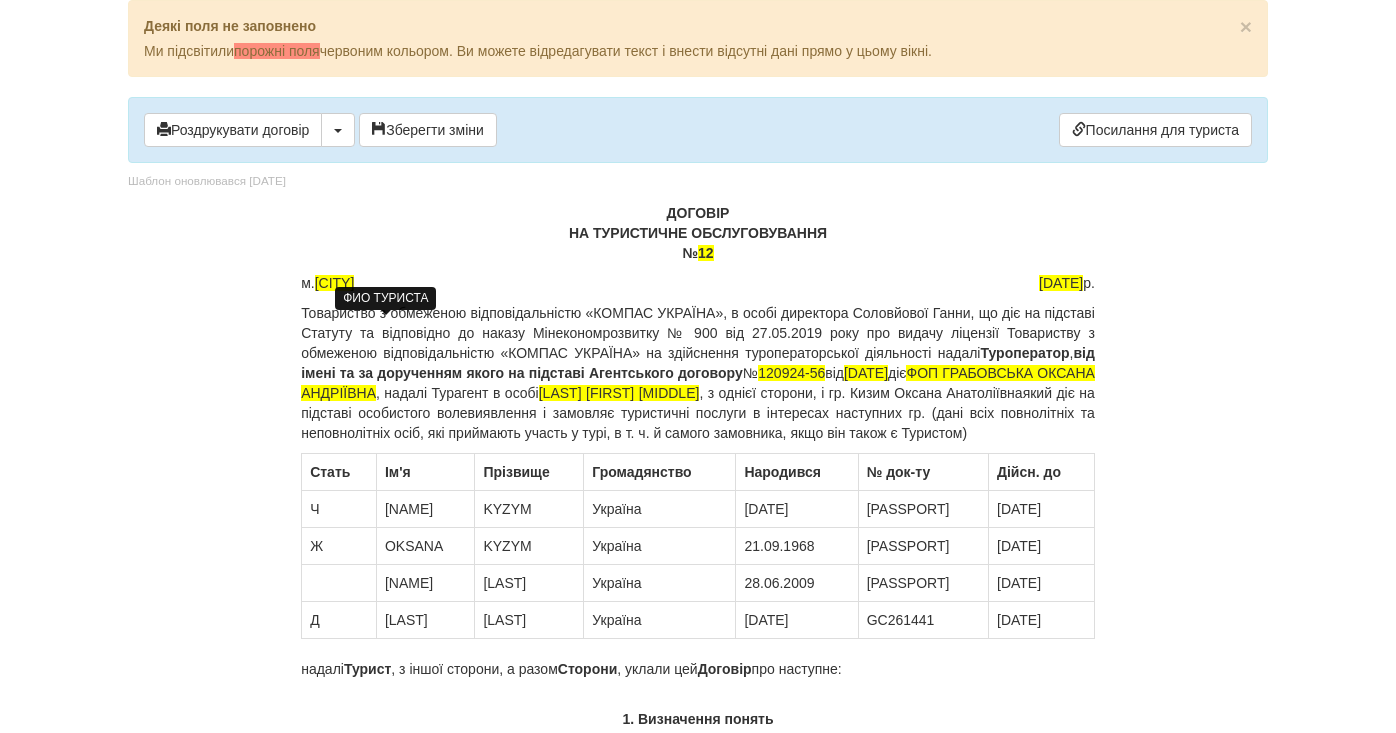 drag, startPoint x: 716, startPoint y: 257, endPoint x: 664, endPoint y: 287, distance: 60.033325 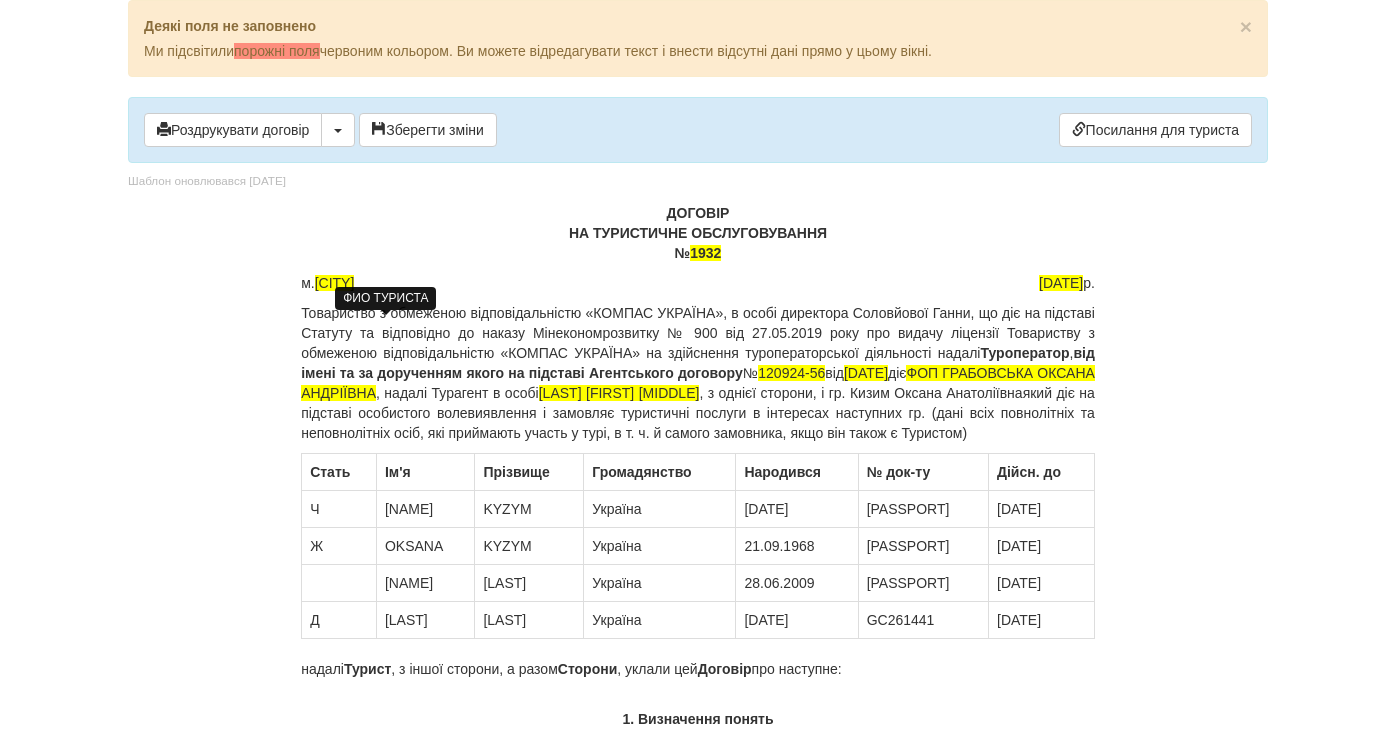click on "від імені та за дорученням якого на підставі Агентського договору" at bounding box center (698, 363) 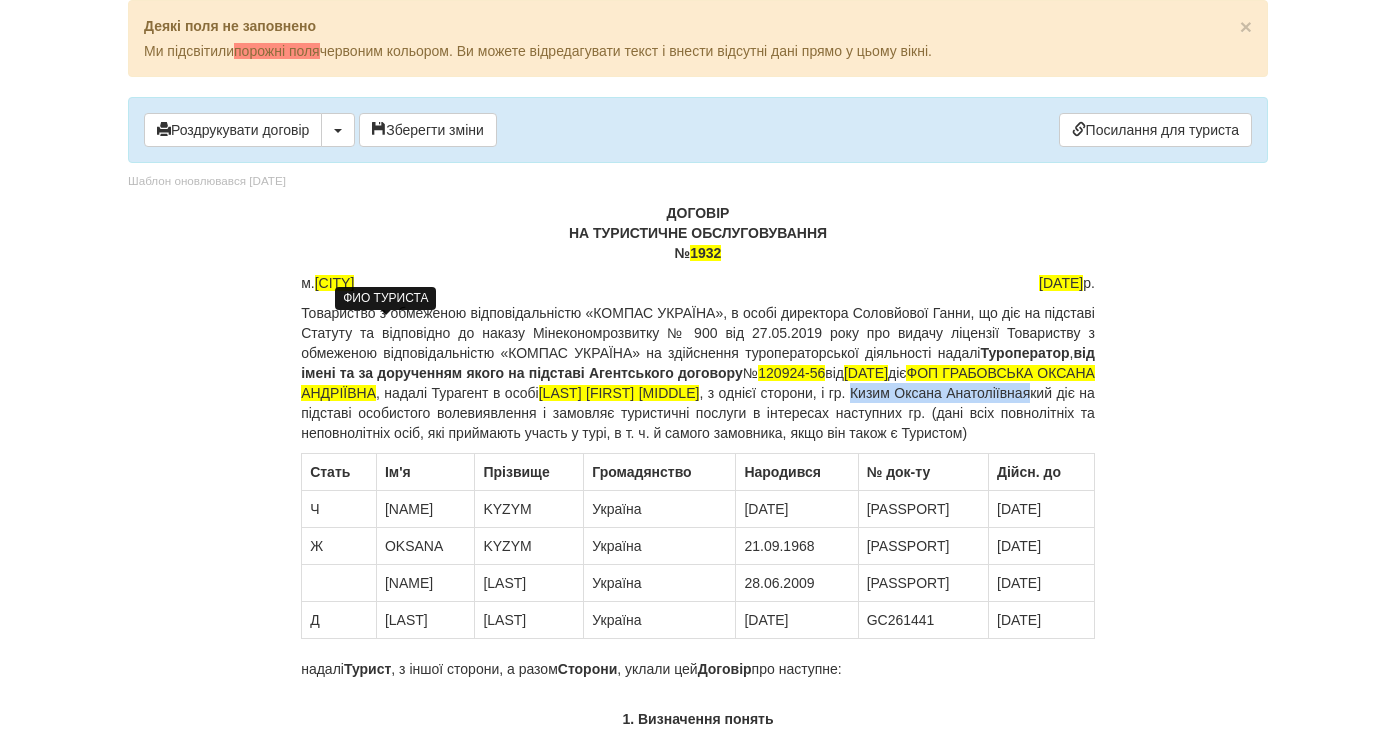 drag, startPoint x: 329, startPoint y: 414, endPoint x: 519, endPoint y: 412, distance: 190.01053 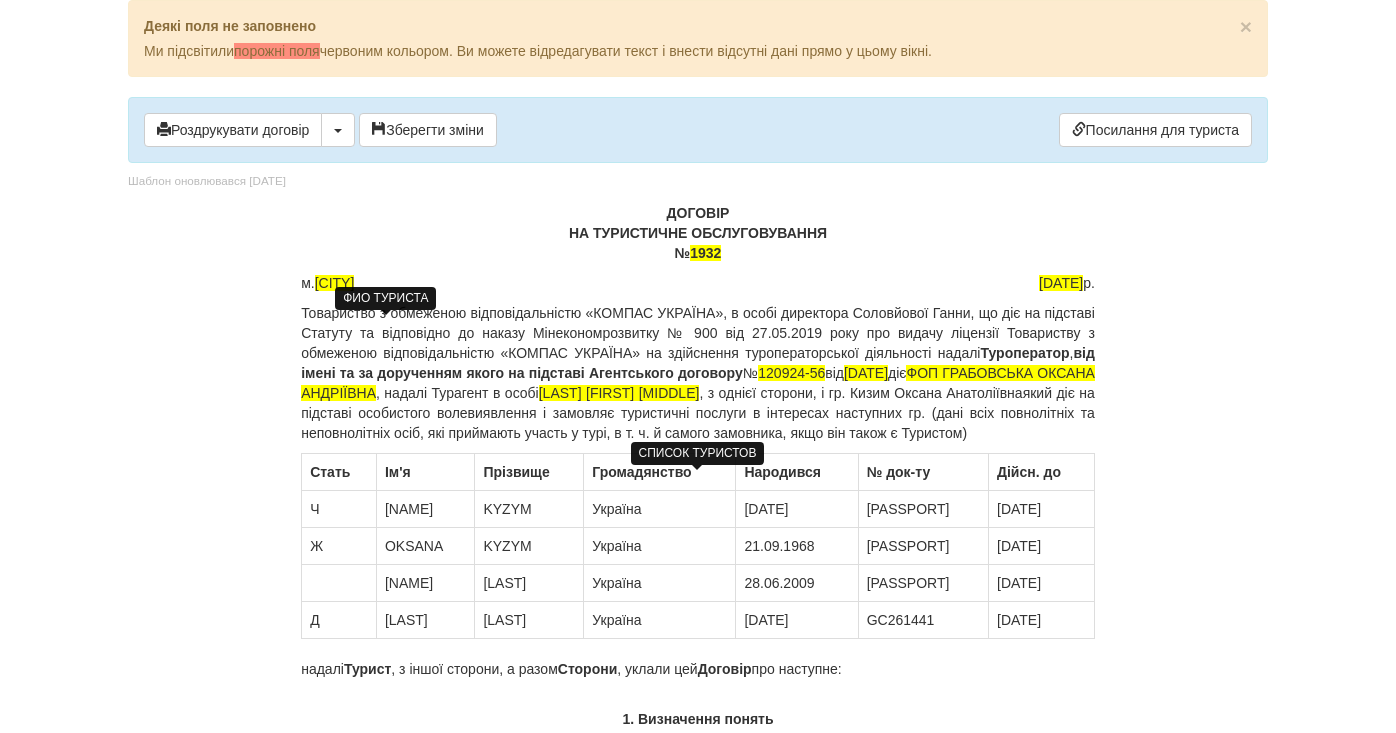 click on "Прiзвище" at bounding box center (529, 472) 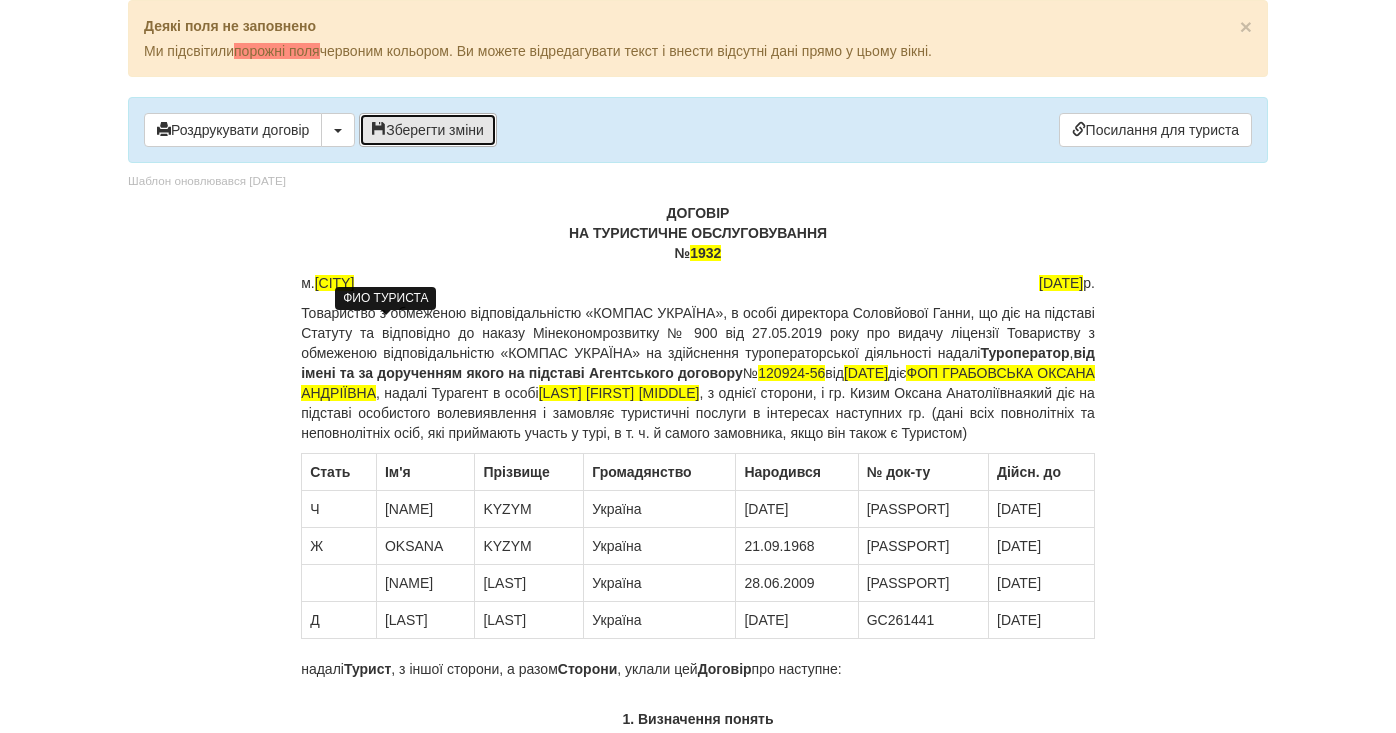 click on "Зберегти зміни" at bounding box center (428, 130) 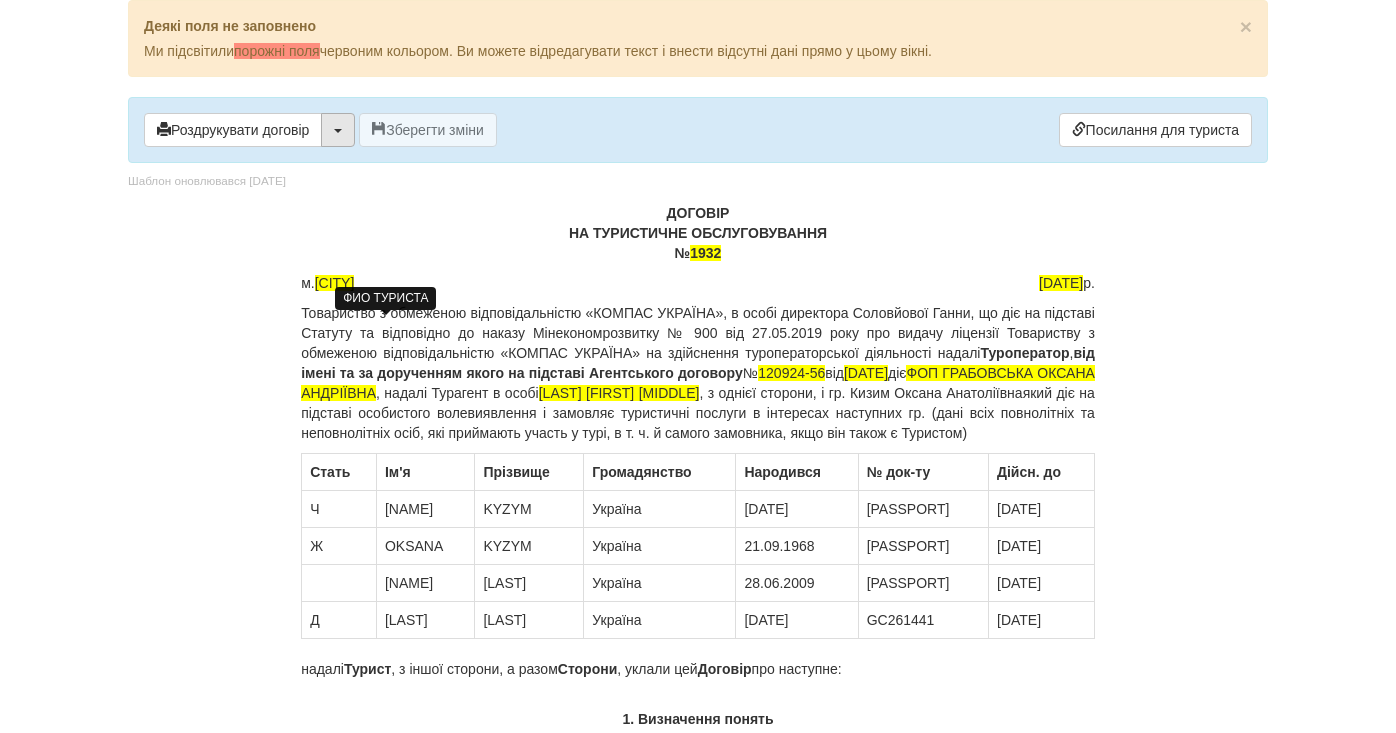 click at bounding box center (338, 130) 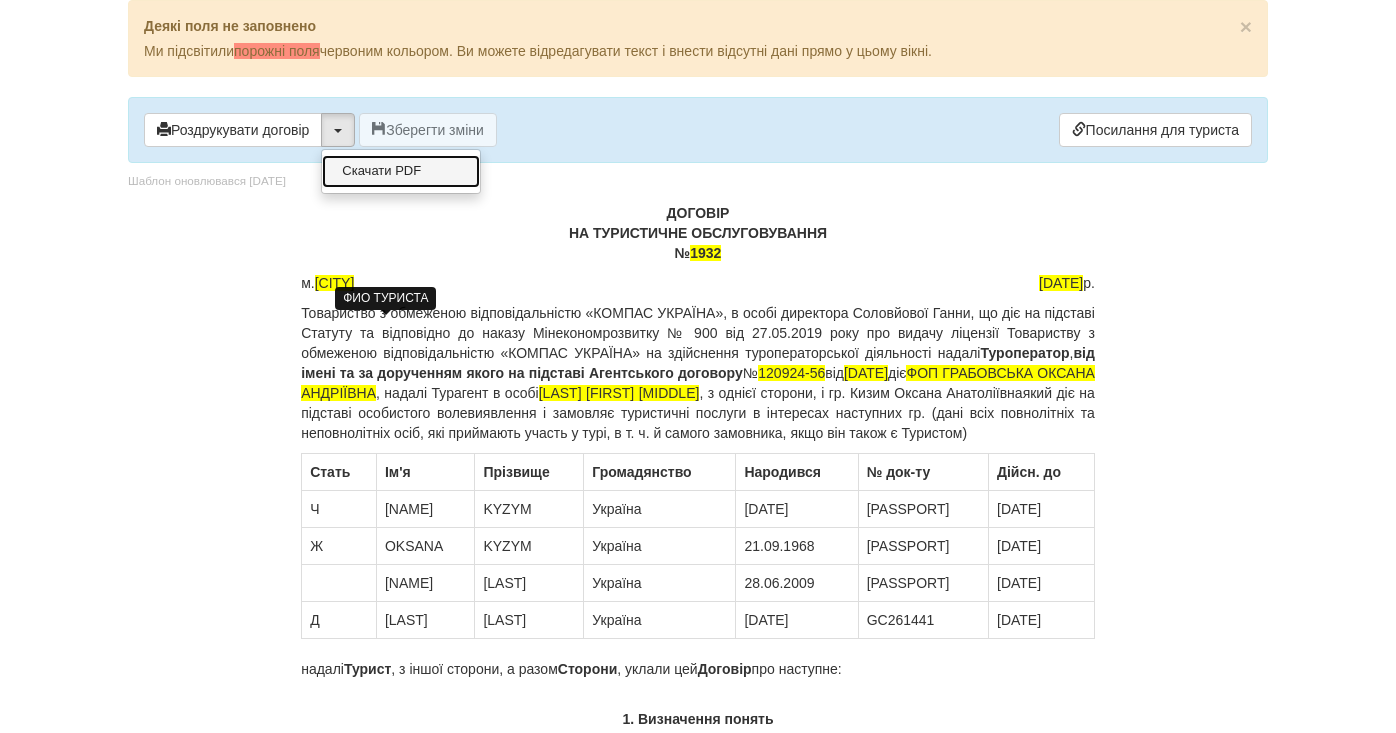 click on "Скачати PDF" at bounding box center [401, 171] 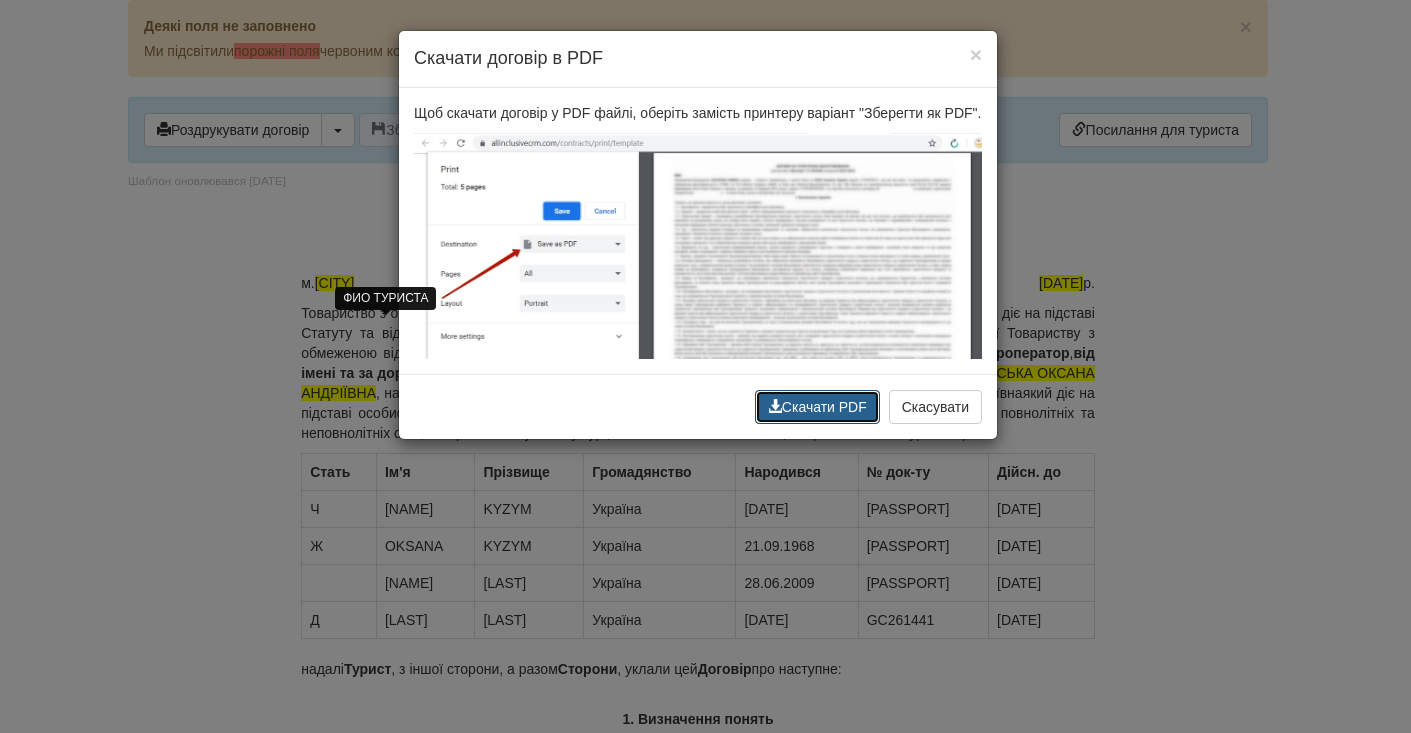 click on "Скачати PDF" at bounding box center [817, 407] 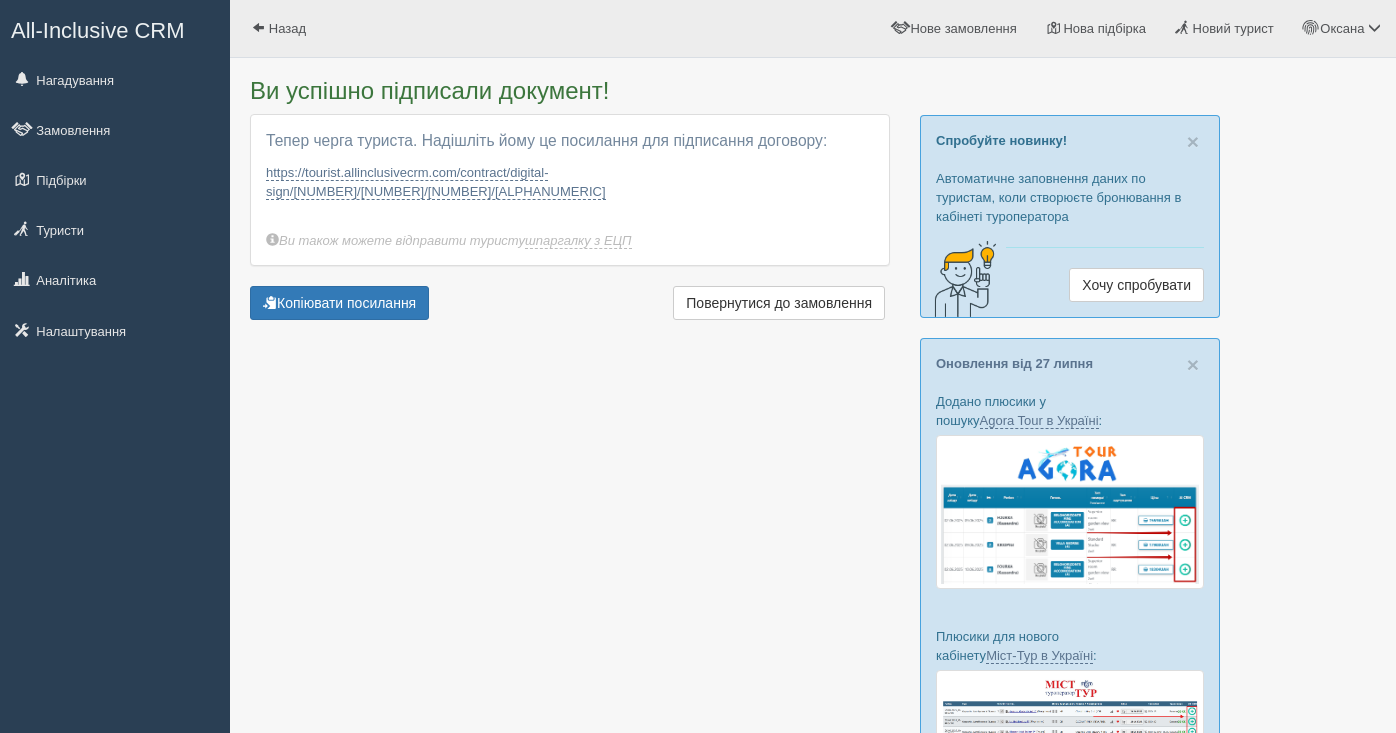scroll, scrollTop: 0, scrollLeft: 0, axis: both 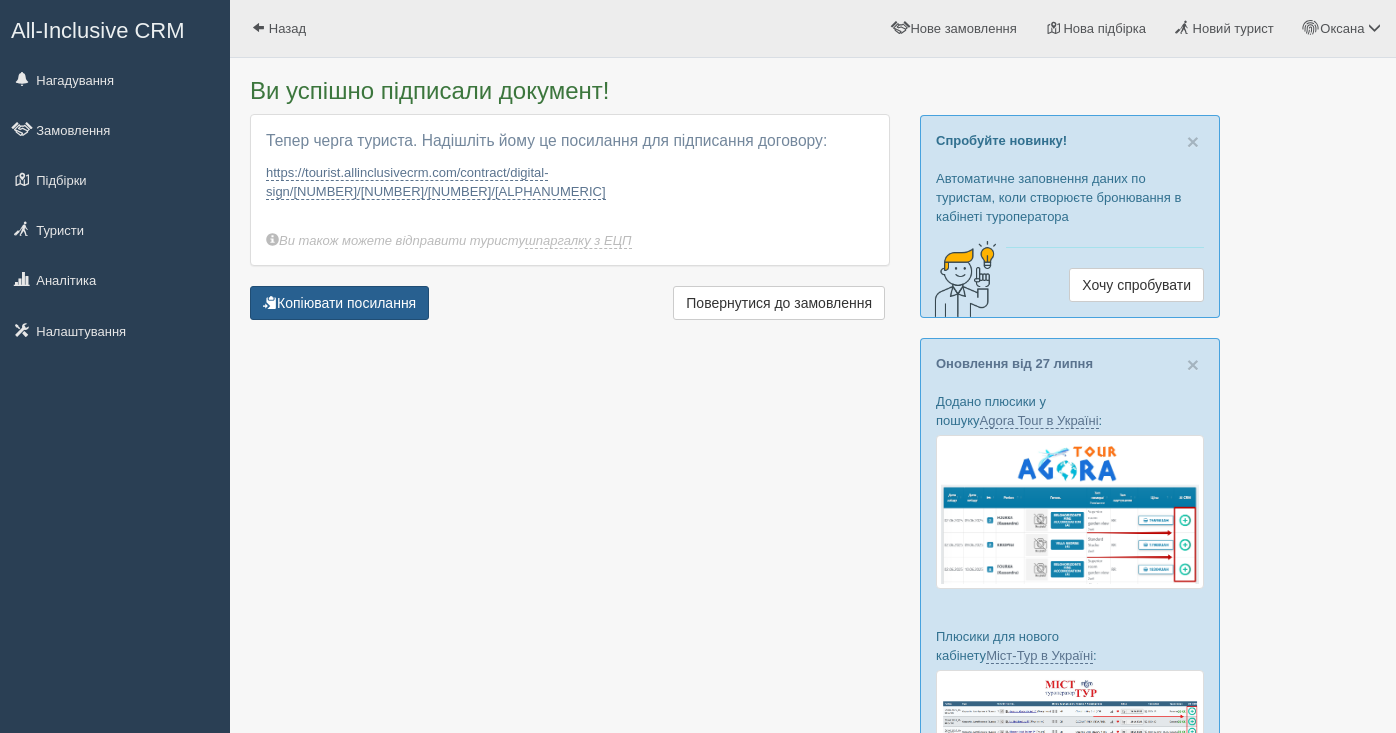 click on "Копіювати посилання" at bounding box center (339, 303) 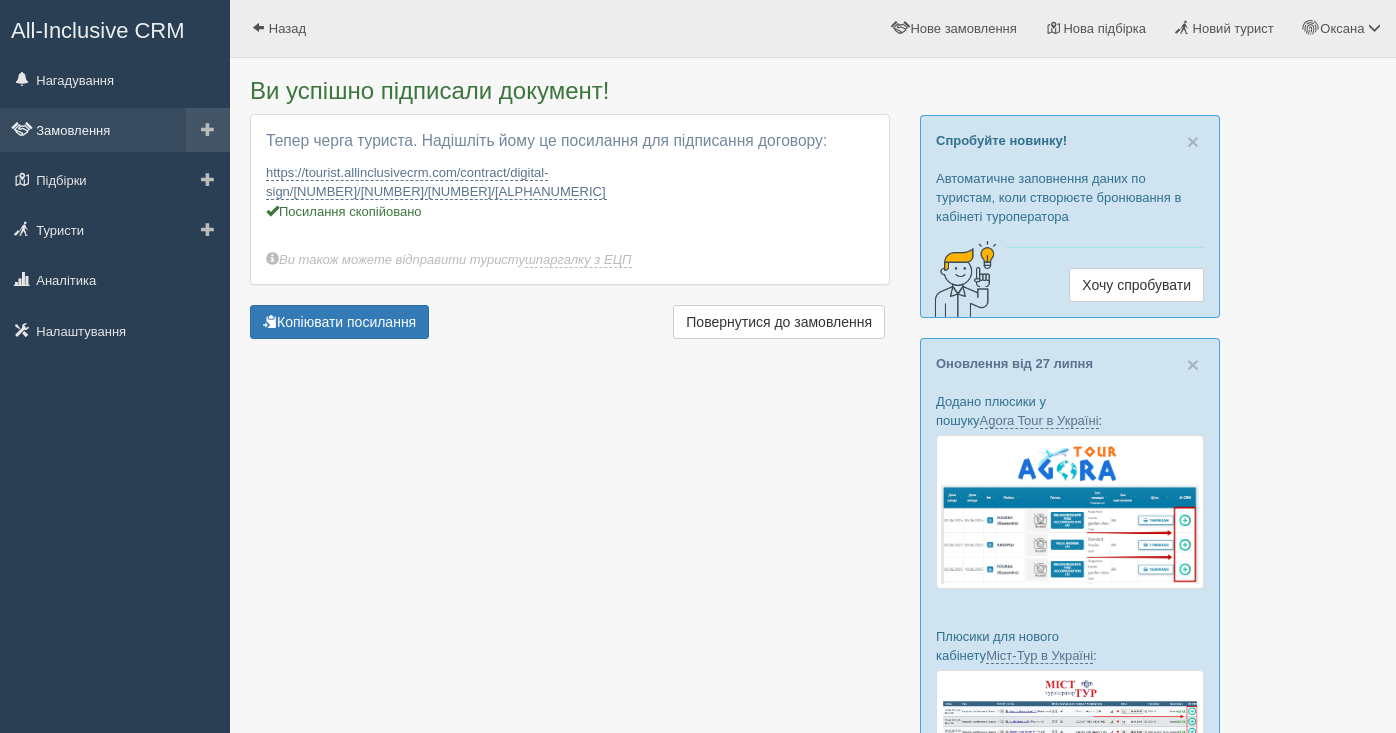 click on "Замовлення" at bounding box center (115, 130) 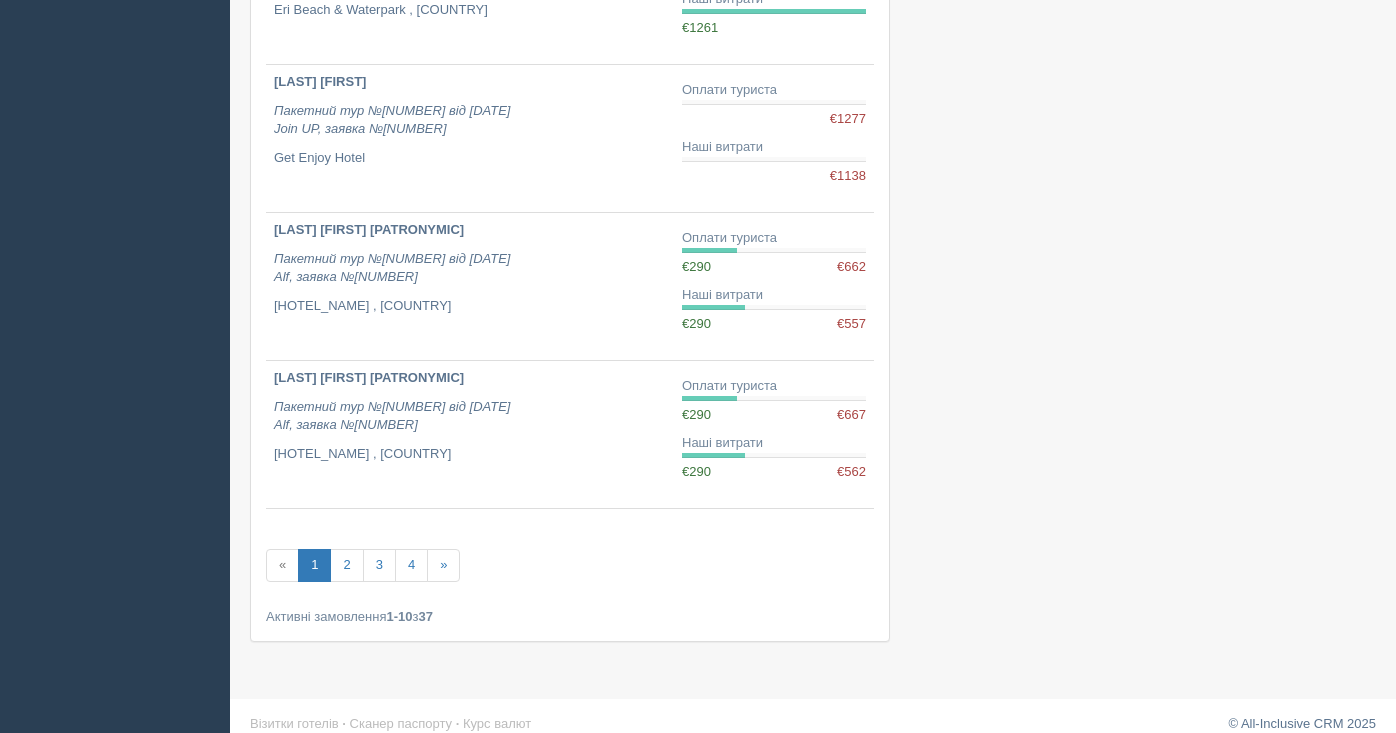 scroll, scrollTop: 1220, scrollLeft: 0, axis: vertical 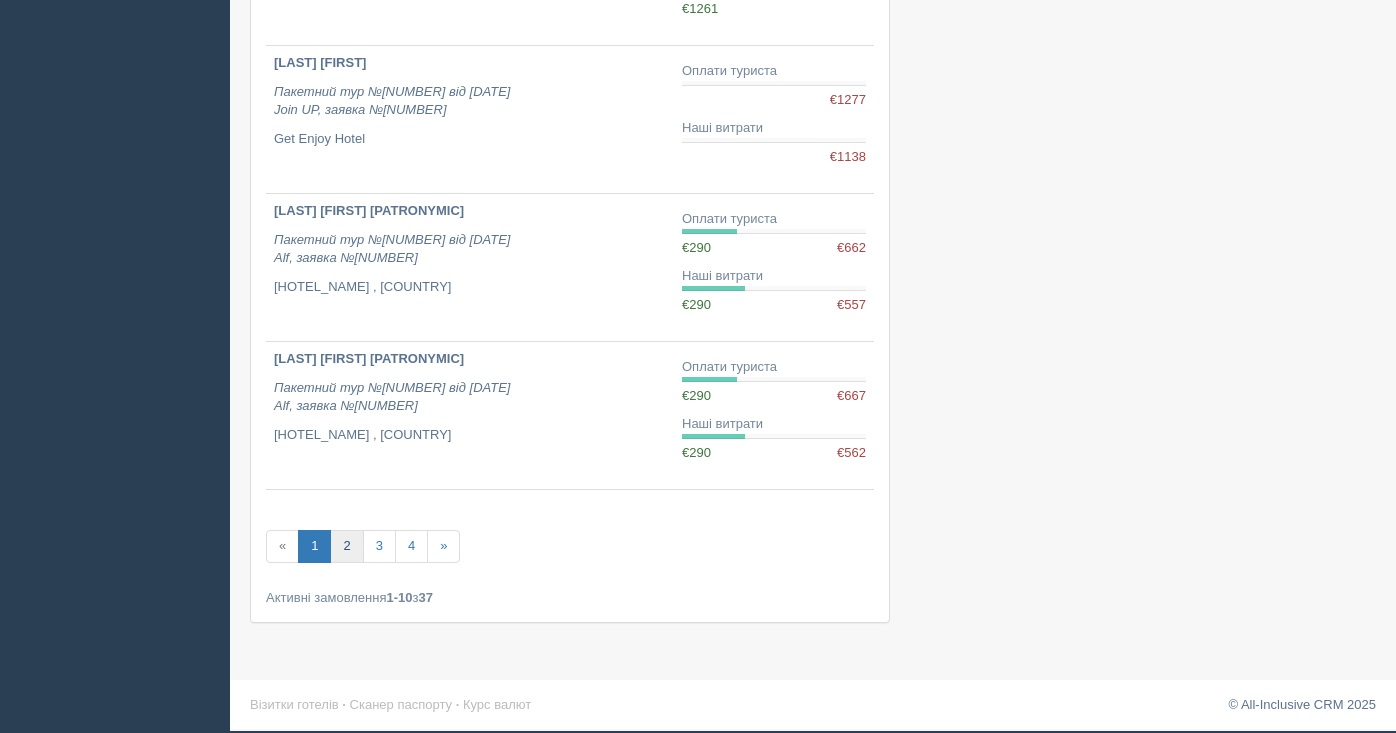 click on "2" at bounding box center [346, 546] 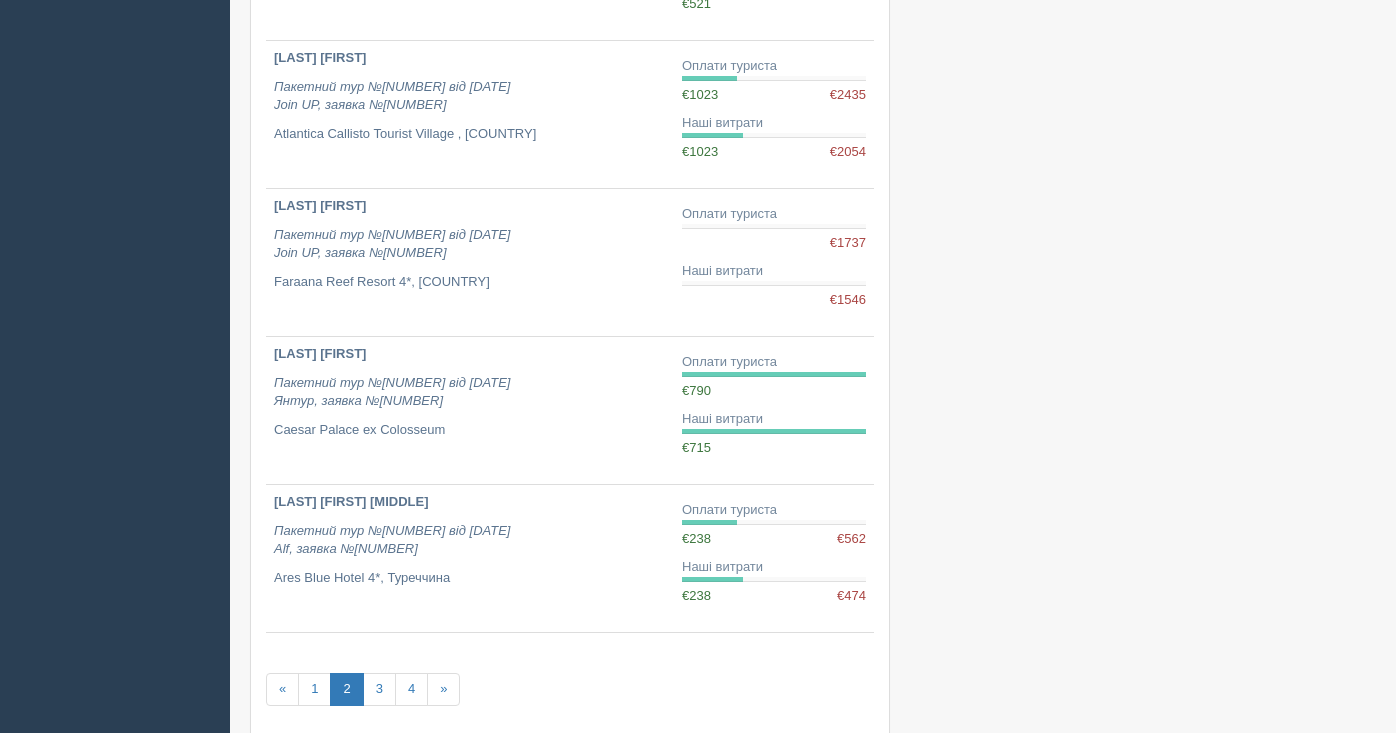 scroll, scrollTop: 1077, scrollLeft: 0, axis: vertical 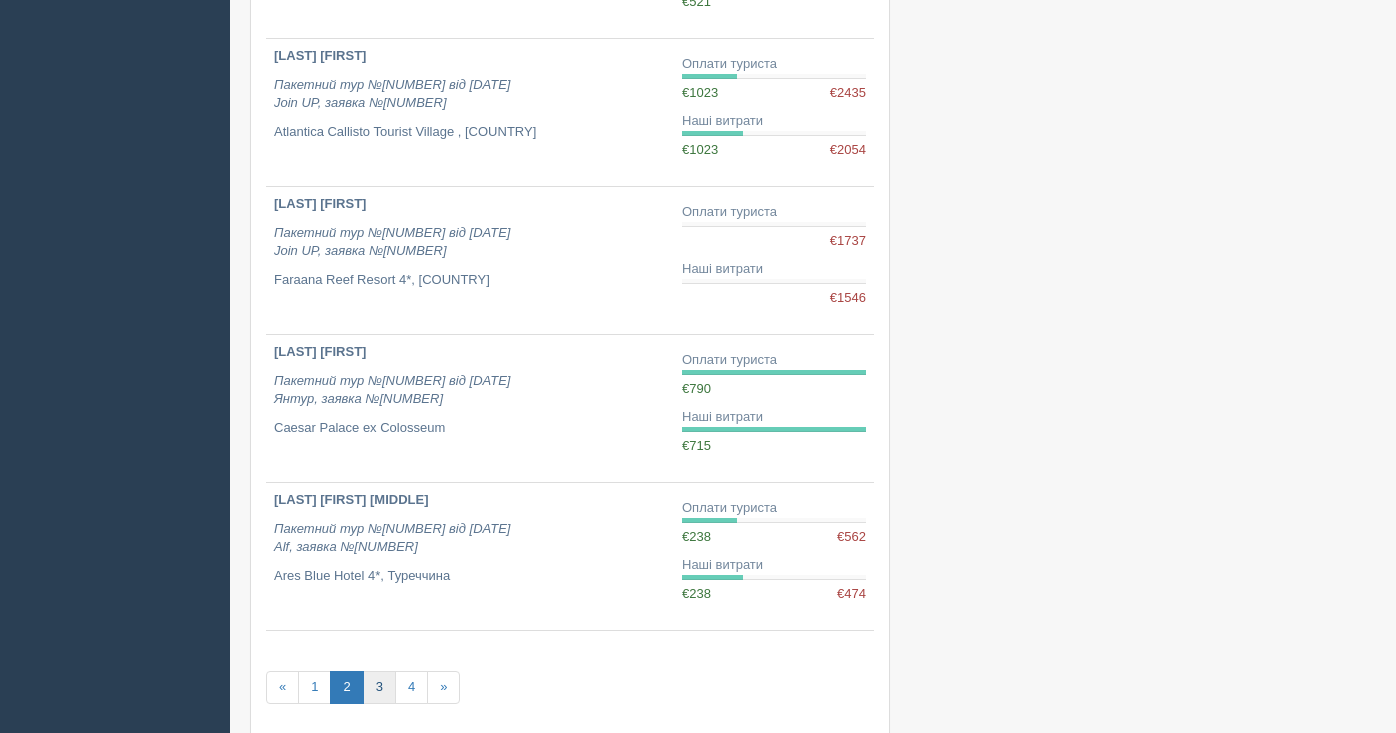 click on "3" at bounding box center [379, 687] 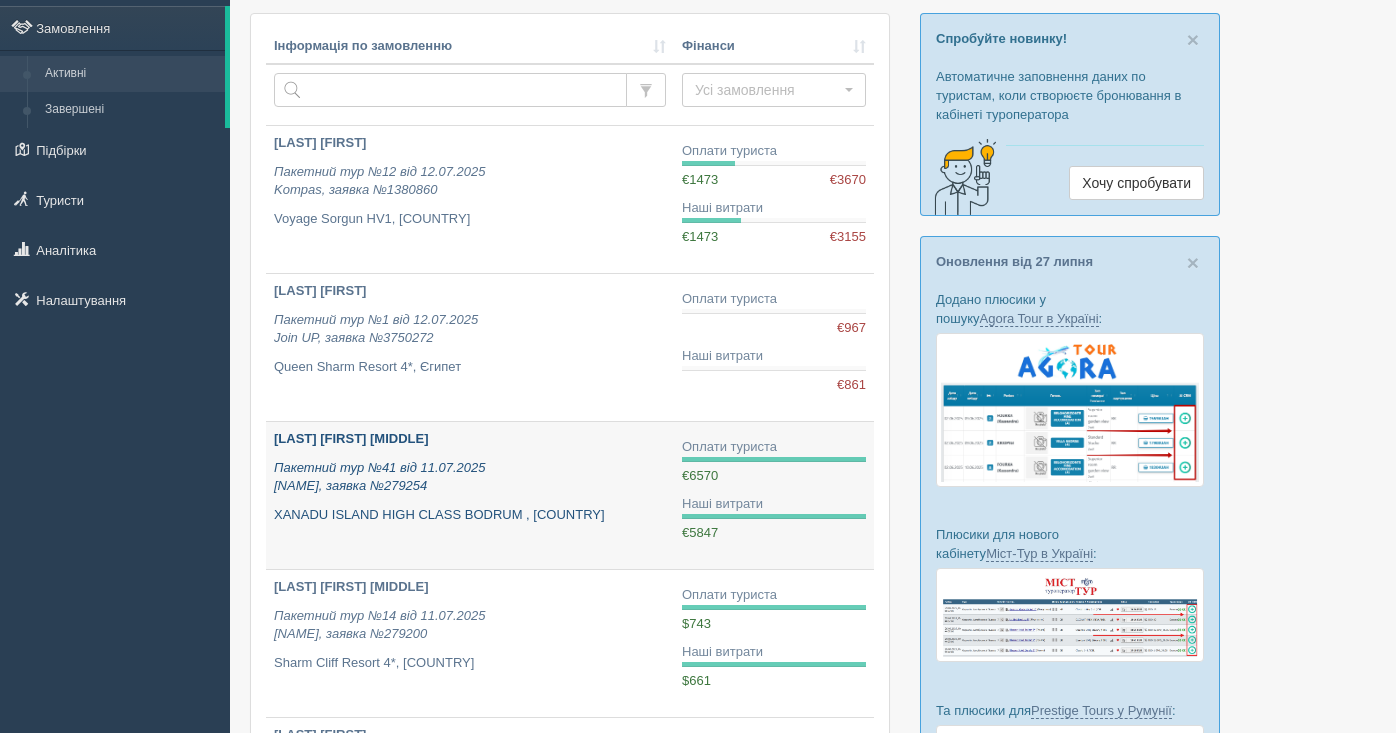 scroll, scrollTop: 103, scrollLeft: 0, axis: vertical 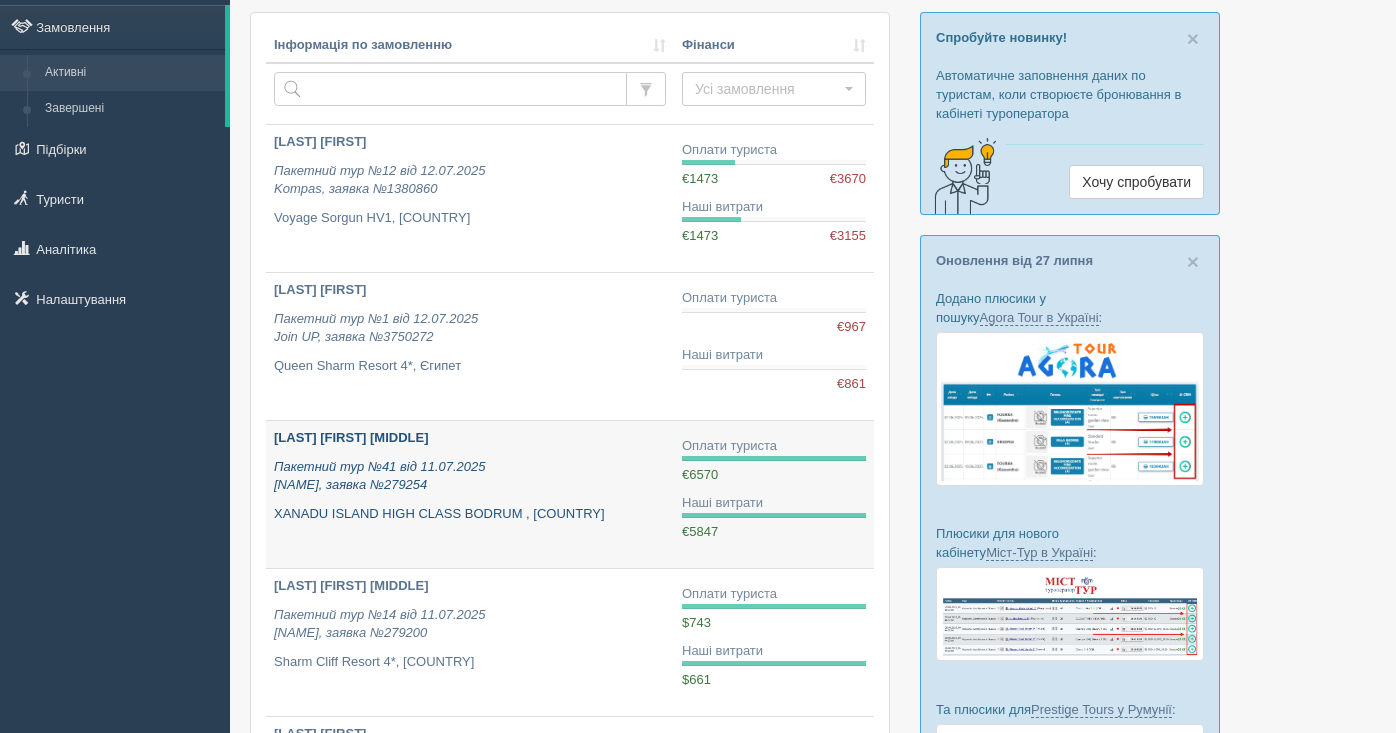 click on "Пакетний тур №41 від 11.07.2025
[NAME], заявка №279254" at bounding box center (380, 476) 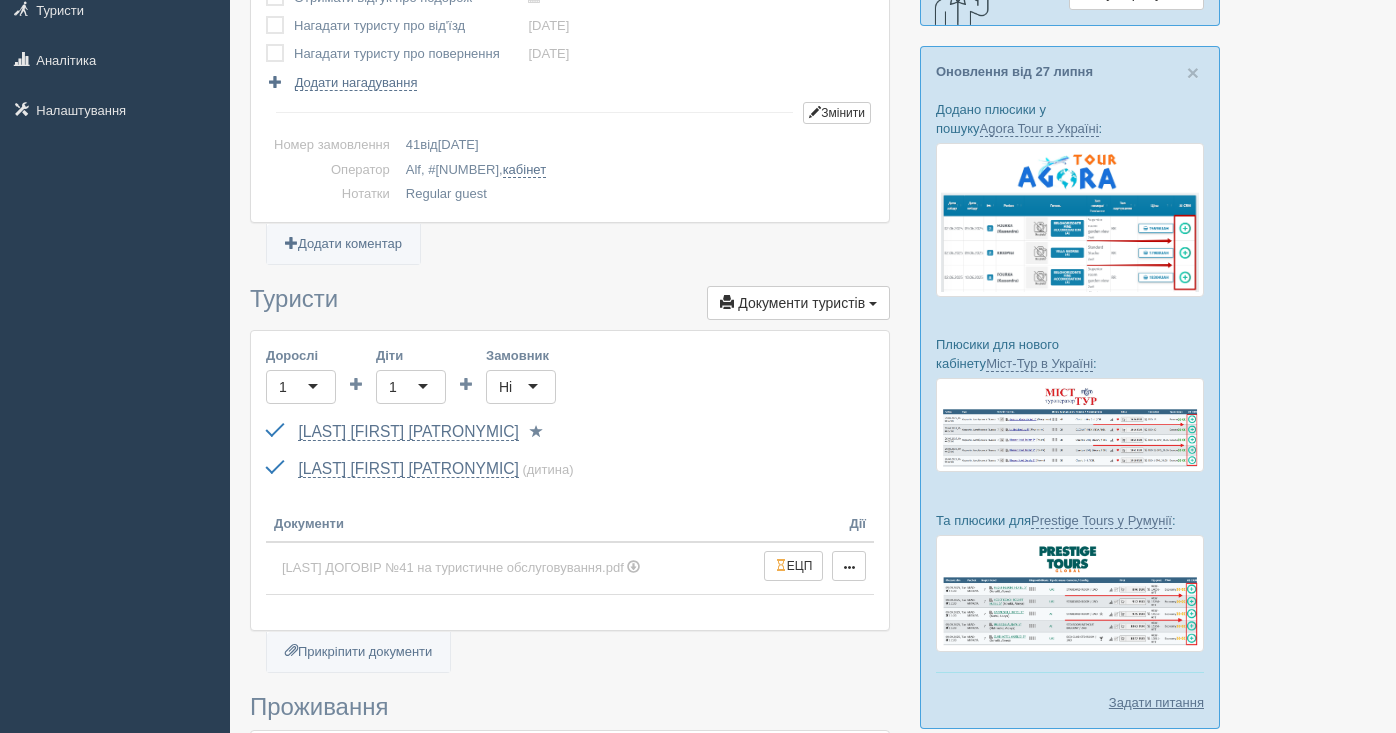 scroll, scrollTop: 414, scrollLeft: 0, axis: vertical 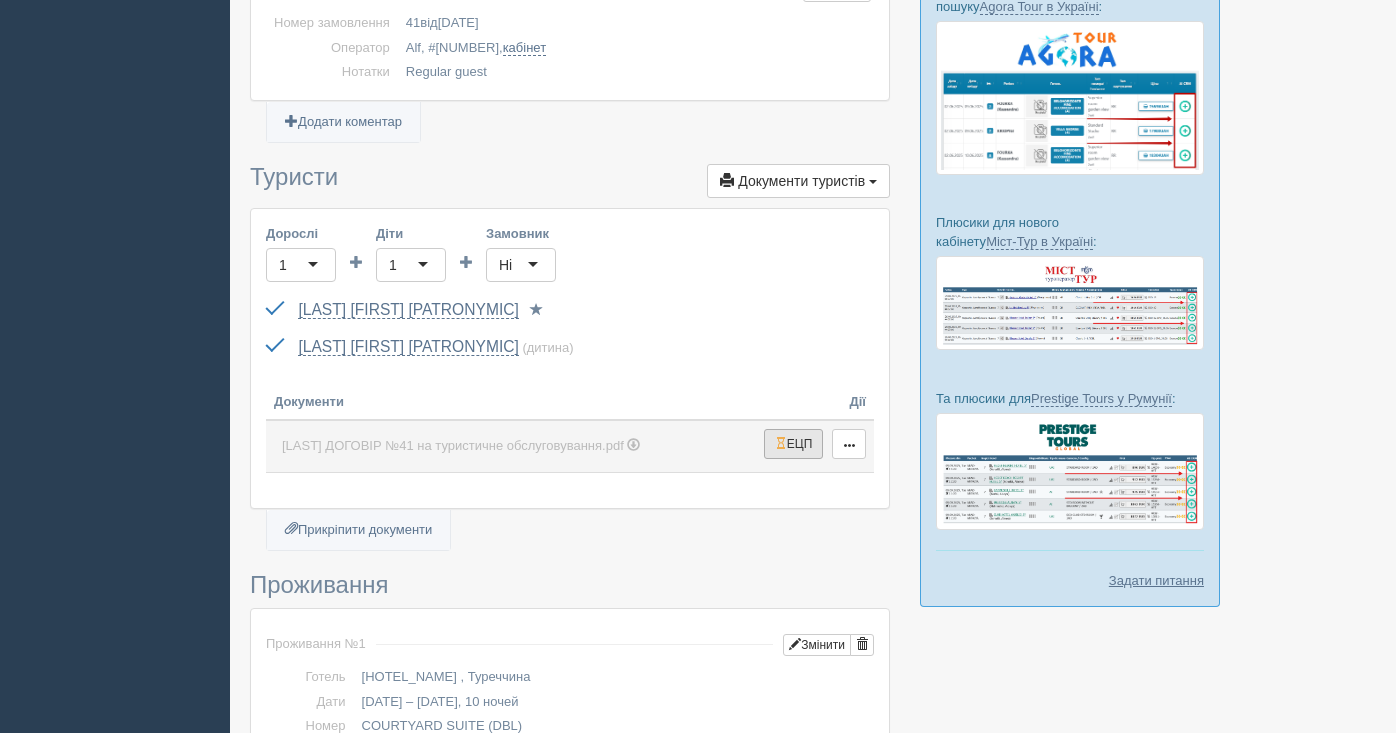 click on "ЕЦП" at bounding box center [794, 444] 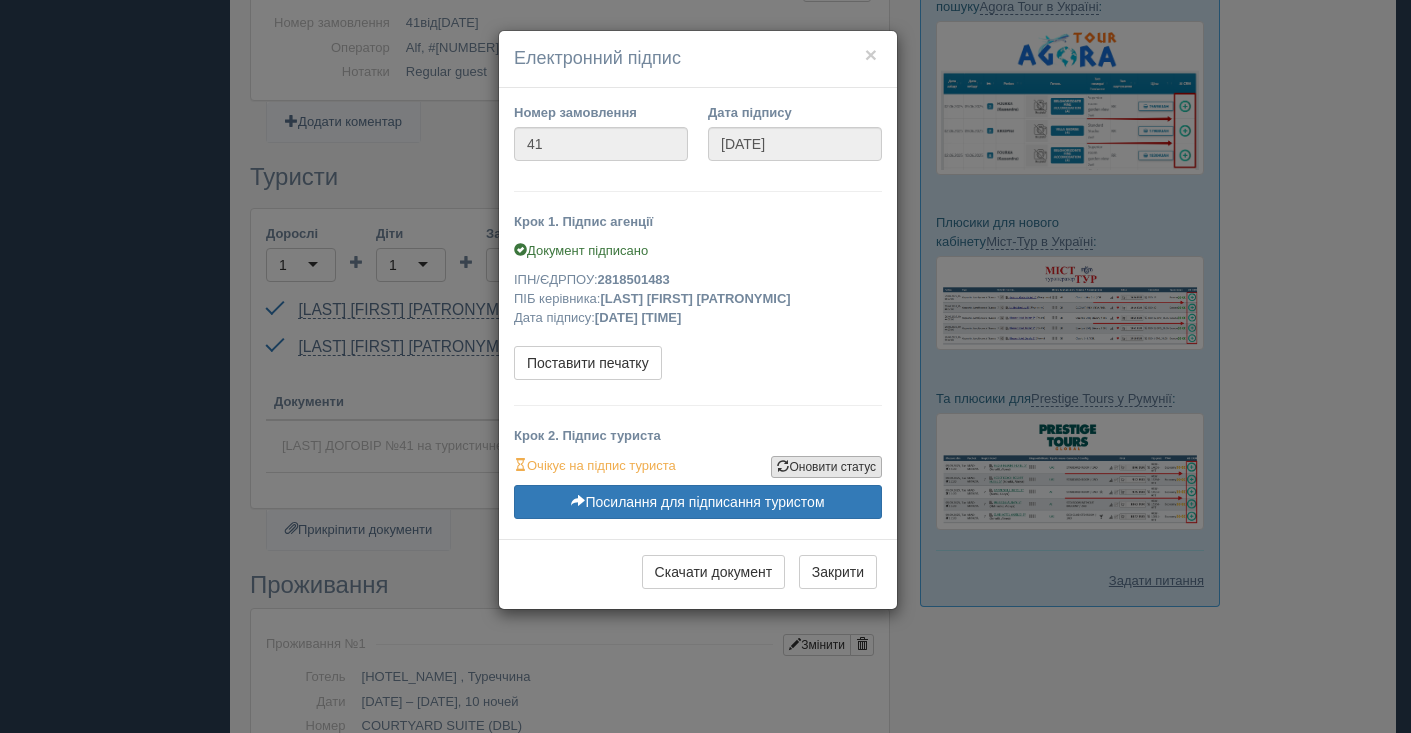 click on "Оновити статус" at bounding box center [826, 467] 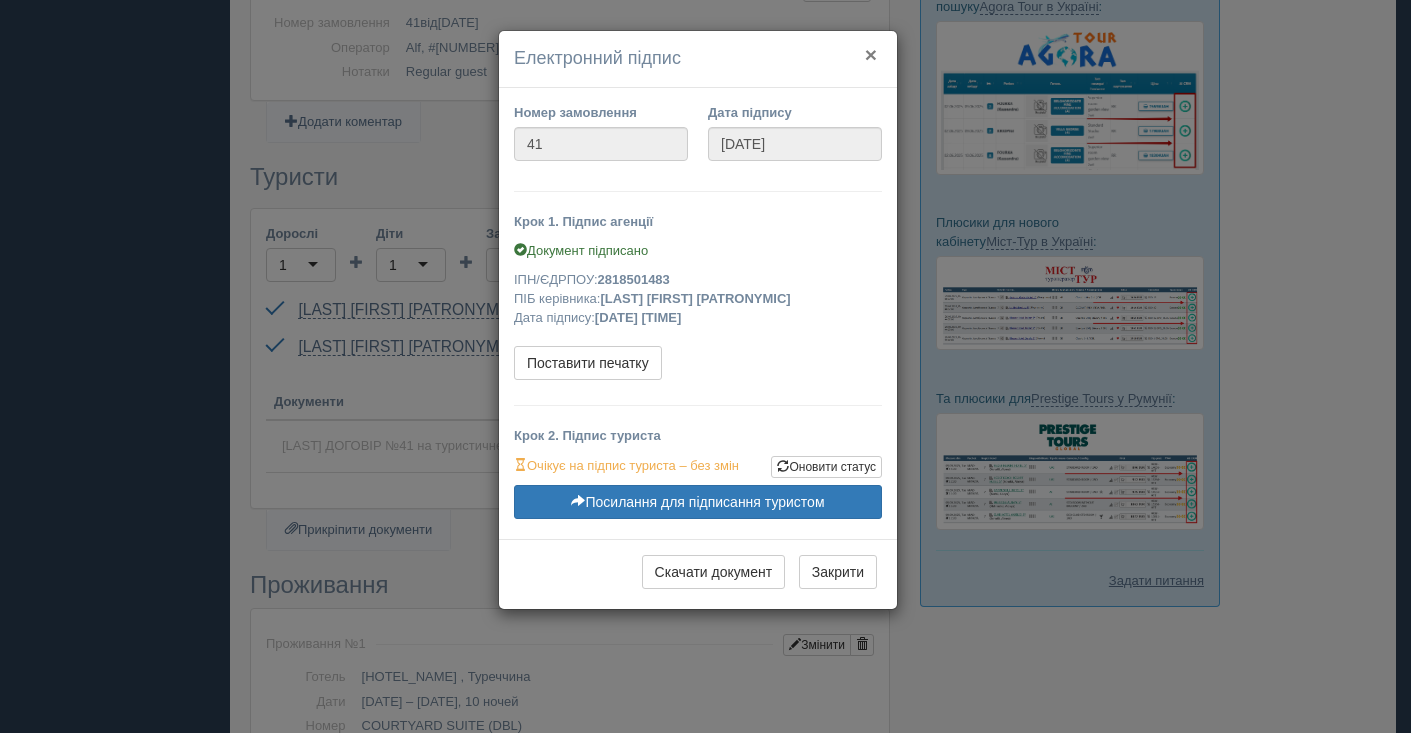 click on "×" at bounding box center [871, 54] 